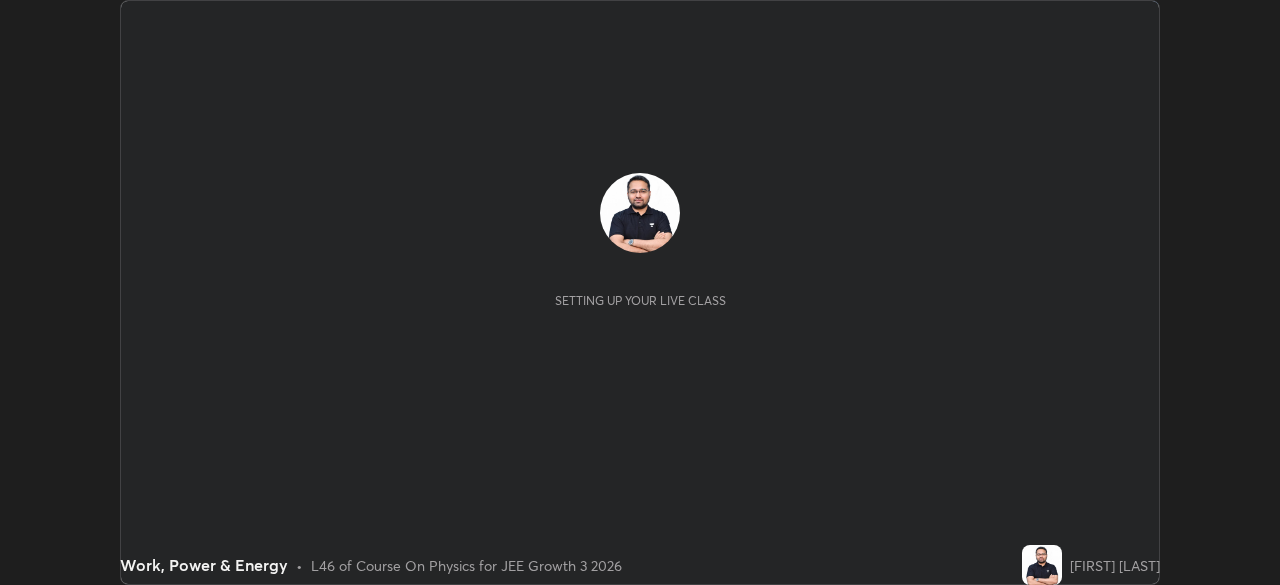 scroll, scrollTop: 0, scrollLeft: 0, axis: both 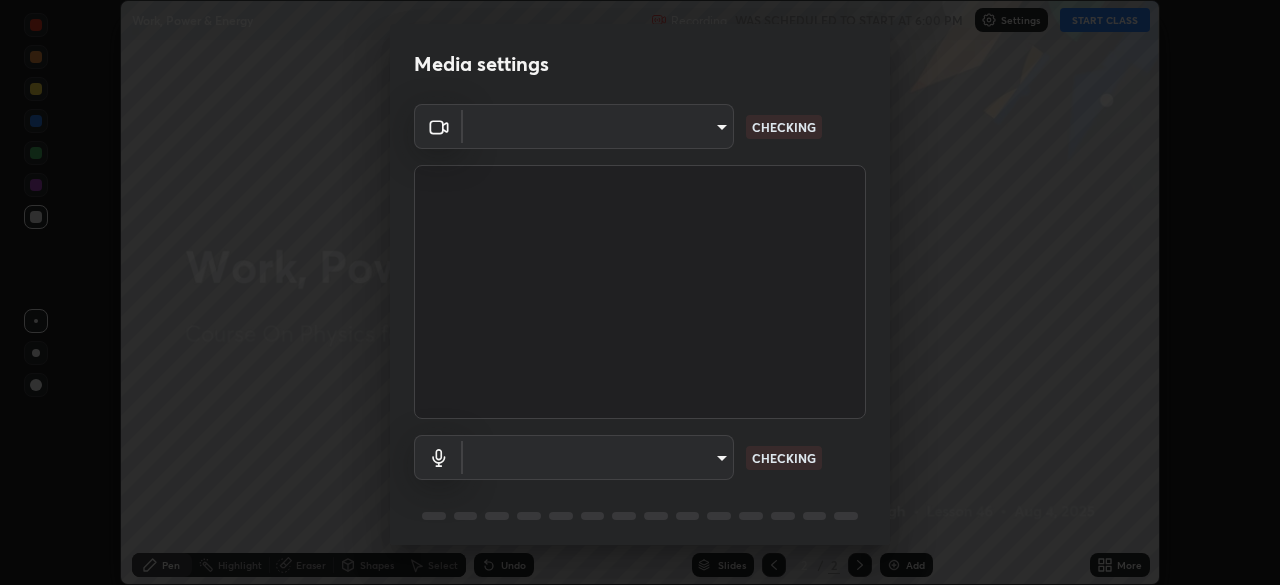 type on "d8da04792d8d419c00ebc7b8039bcda09c48d1cec471963f7d160d07b4585662" 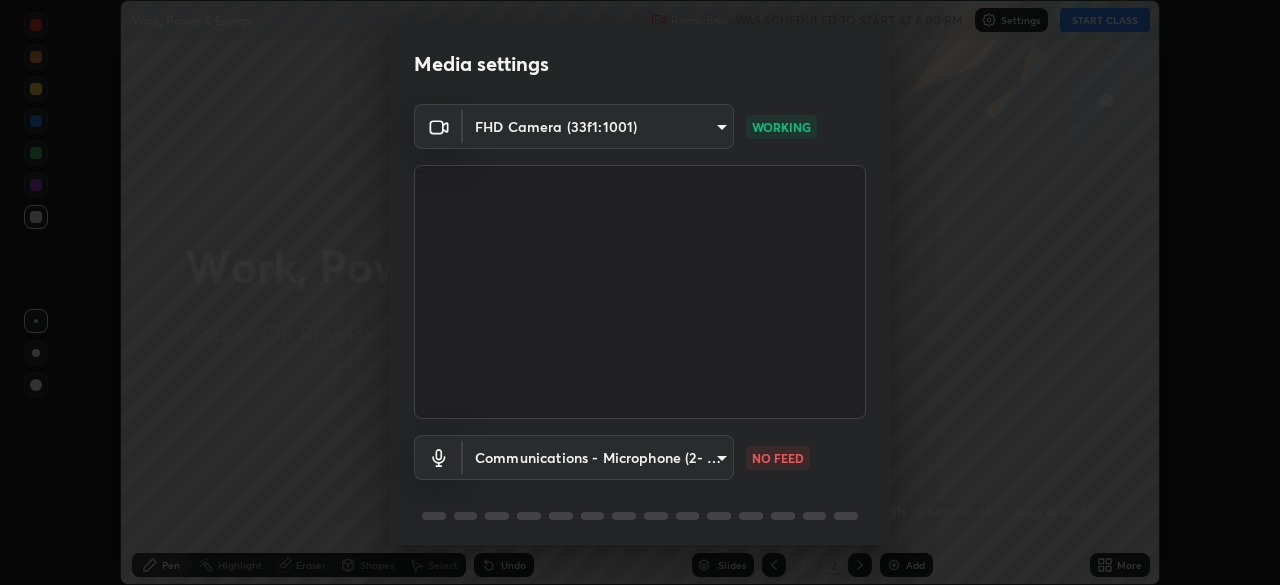 click on "Erase all Work, Power & Energy Recording WAS SCHEDULED TO START AT  6:00 PM Settings START CLASS Setting up your live class Work, Power & Energy • L46 of Course On Physics for JEE Growth 3 2026 [FIRST] [LAST] Pen Highlight Eraser Shapes Select Undo Slides 2 / 2 Add More No doubts shared Encourage your learners to ask a doubt for better clarity Report an issue Reason for reporting Buffering Chat not working Audio - Video sync issue Educator video quality low ​ Attach an image Report Media settings FHD Camera (33f1:1001) d8da04792d8d419c00ebc7b8039bcda09c48d1cec471963f7d160d07b4585662 WORKING Communications - Microphone (2- USB PnP Sound Device) communications NO FEED 1 / 5 Next" at bounding box center (640, 292) 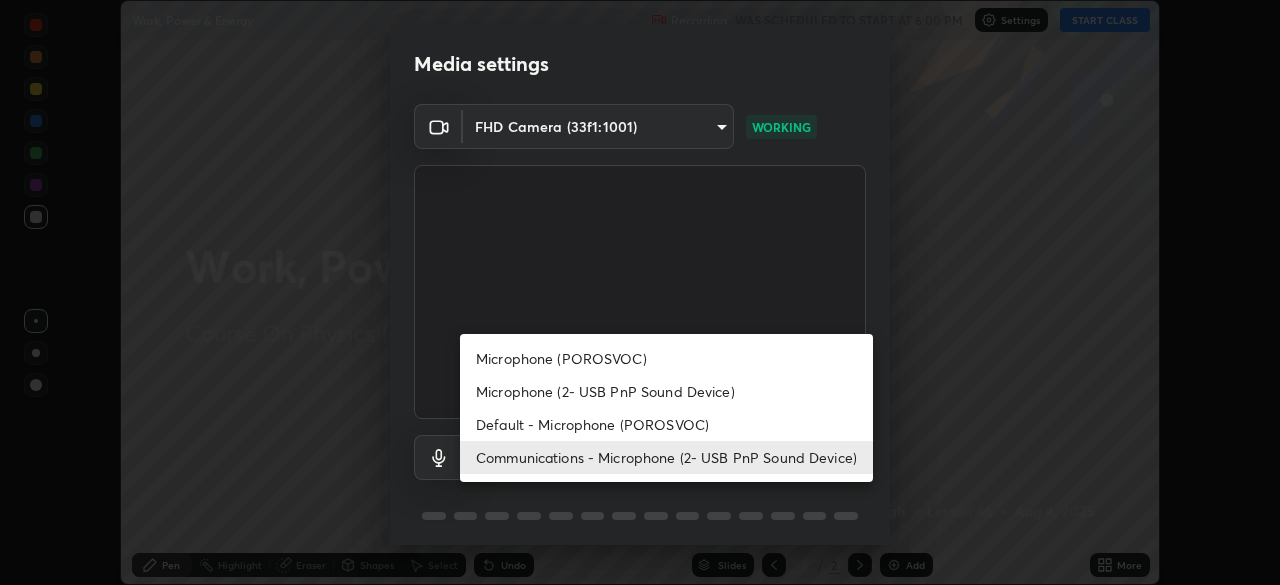 click on "Microphone (2- USB PnP Sound Device)" at bounding box center (666, 391) 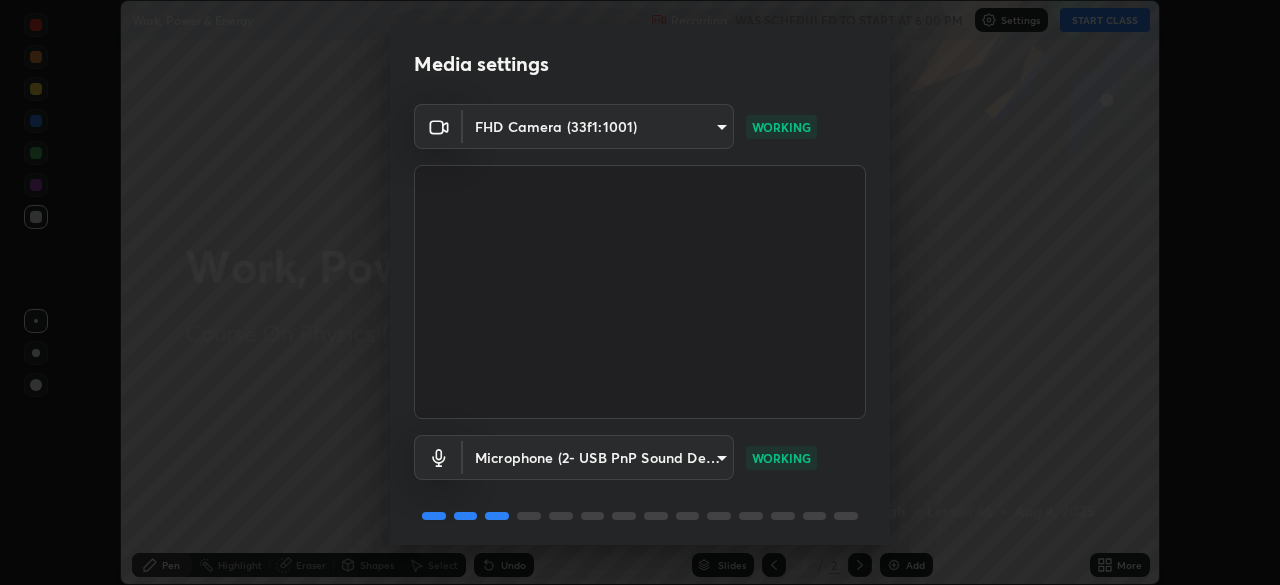 scroll, scrollTop: 71, scrollLeft: 0, axis: vertical 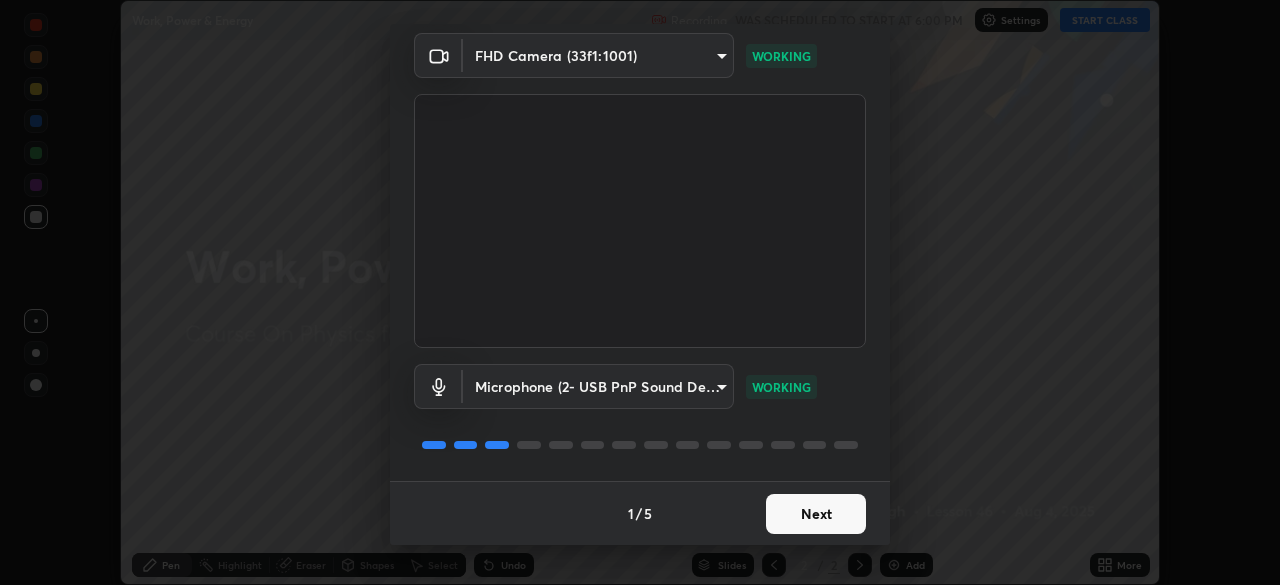 click on "Next" at bounding box center [816, 514] 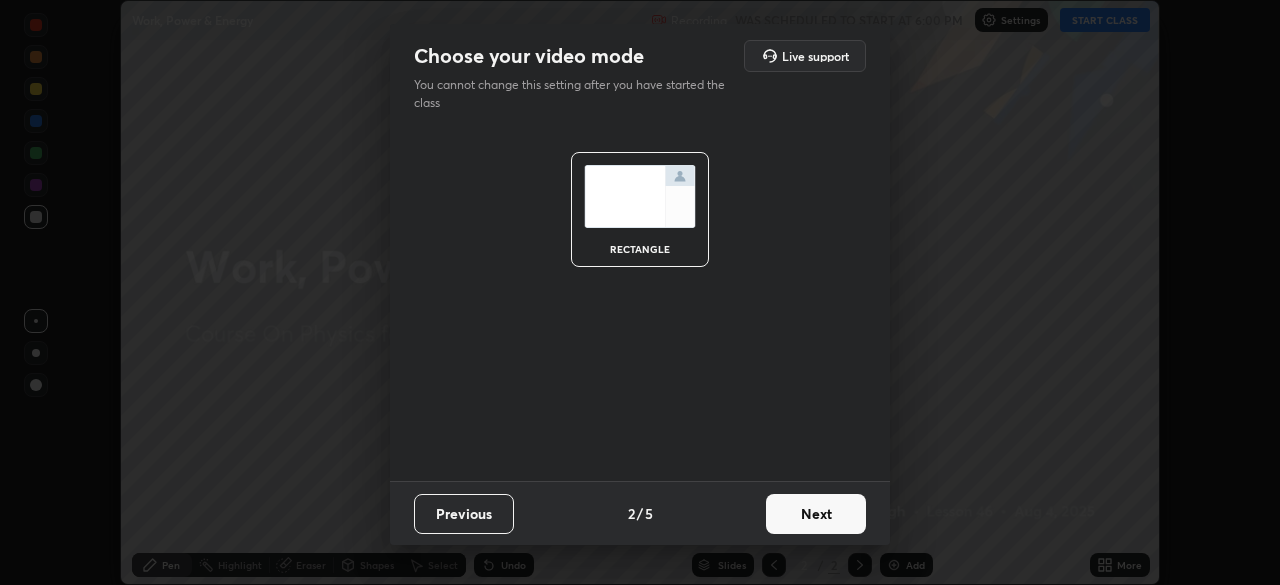 scroll, scrollTop: 0, scrollLeft: 0, axis: both 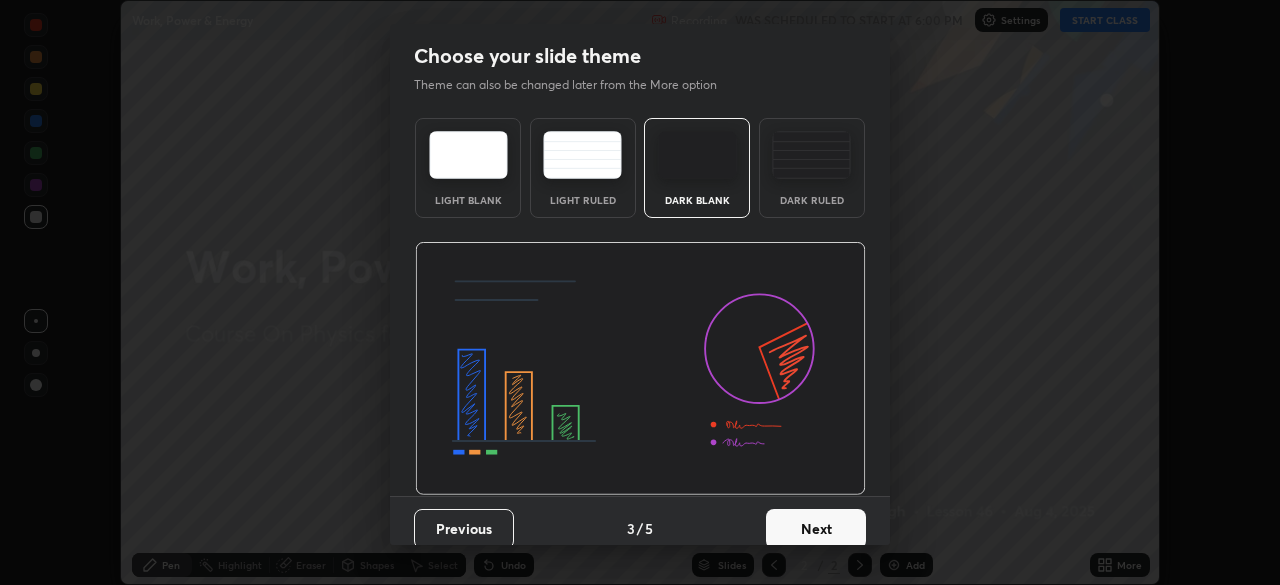 click on "Next" at bounding box center (816, 529) 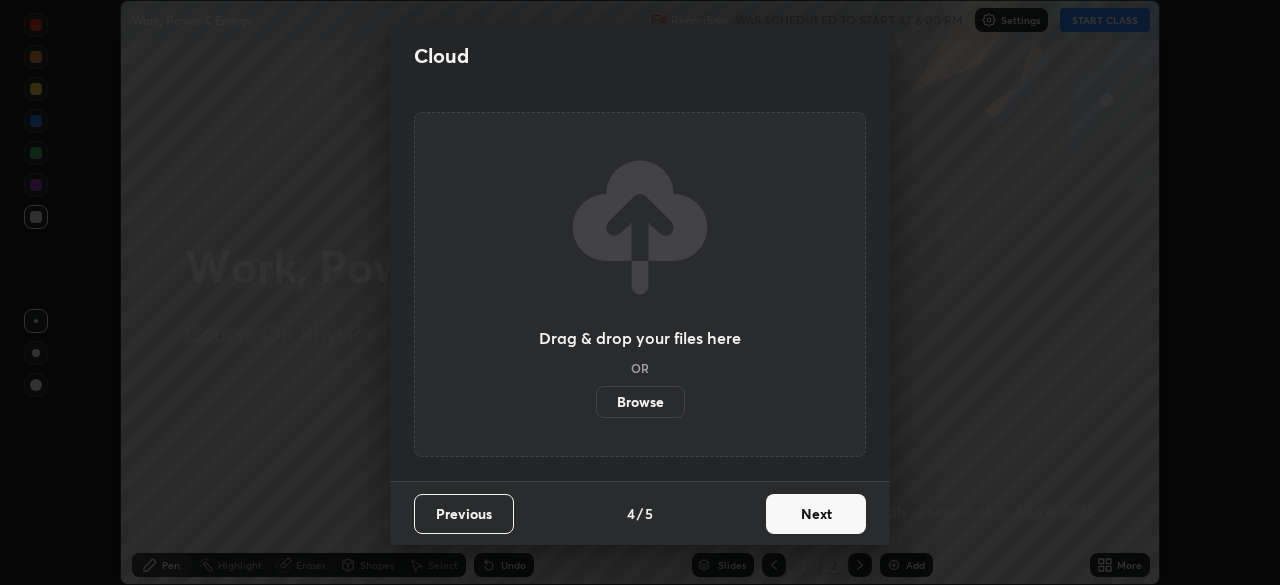 click on "Next" at bounding box center [816, 514] 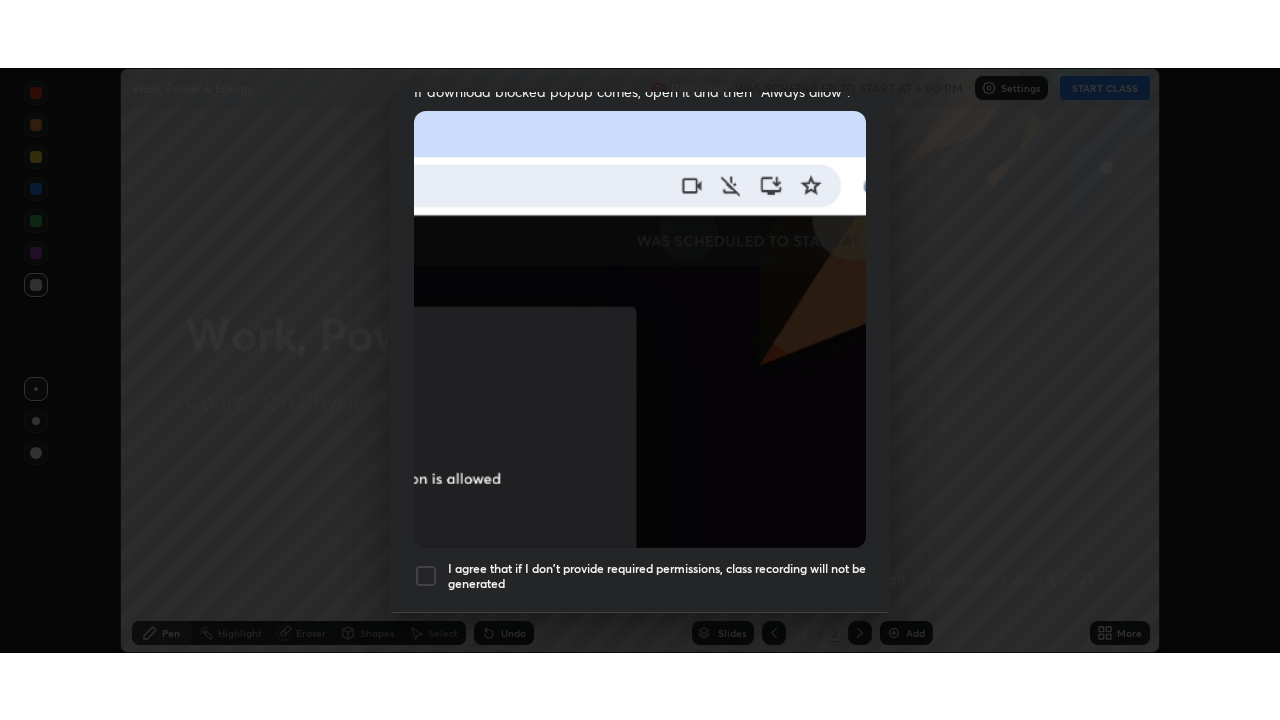 scroll, scrollTop: 479, scrollLeft: 0, axis: vertical 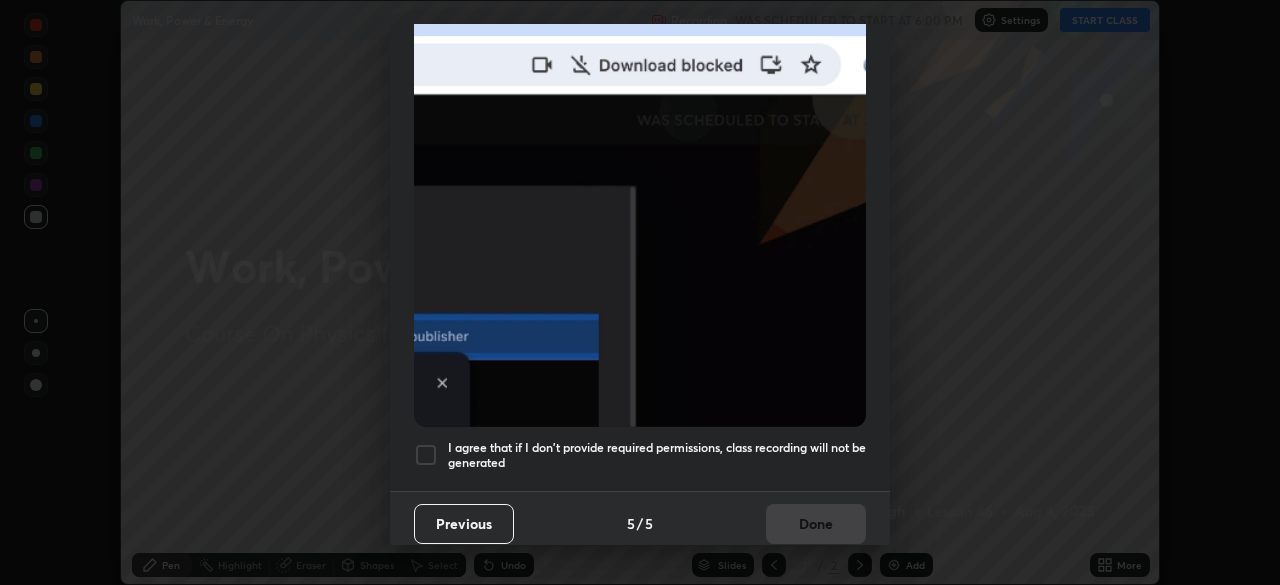 click on "I agree that if I don't provide required permissions, class recording will not be generated" at bounding box center (657, 455) 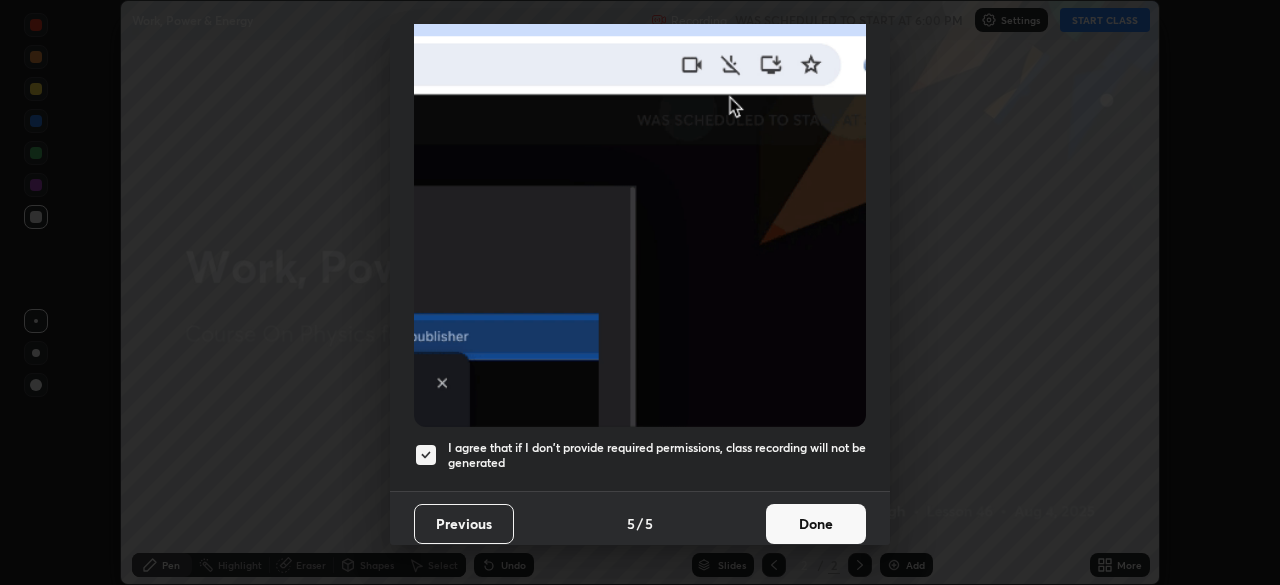 click on "Done" at bounding box center [816, 524] 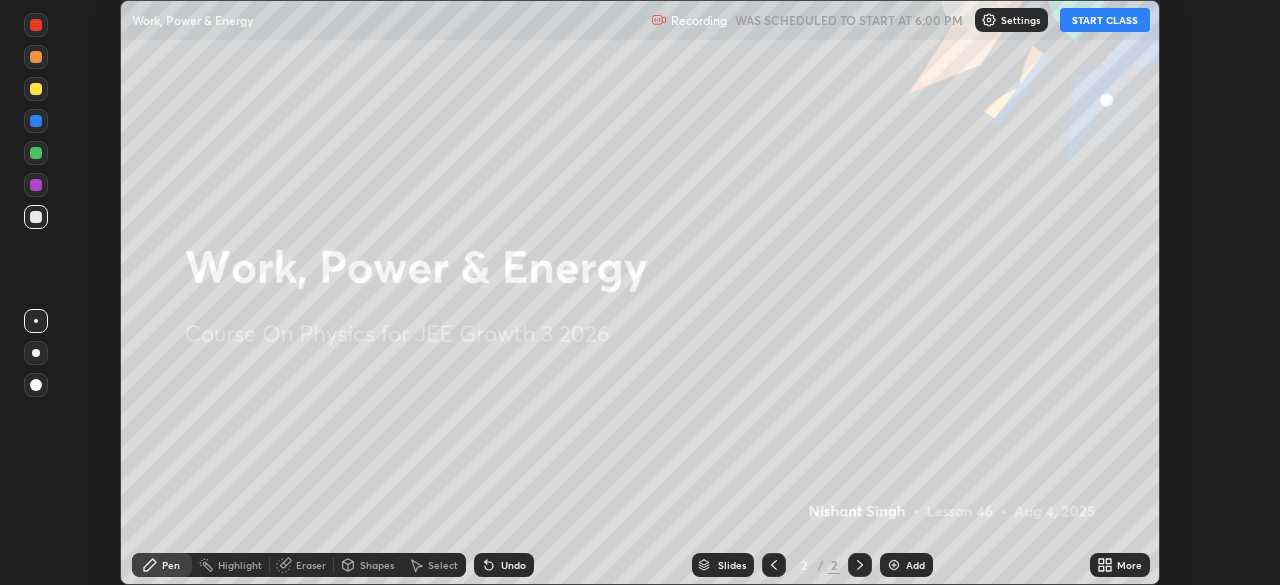 click on "START CLASS" at bounding box center [1105, 20] 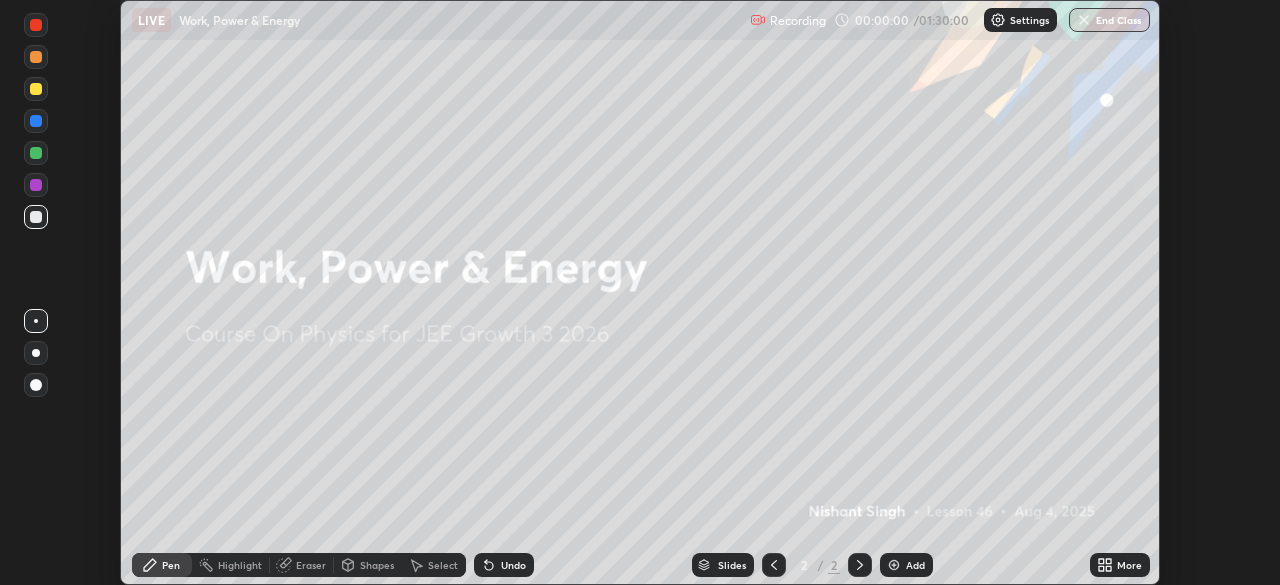 click 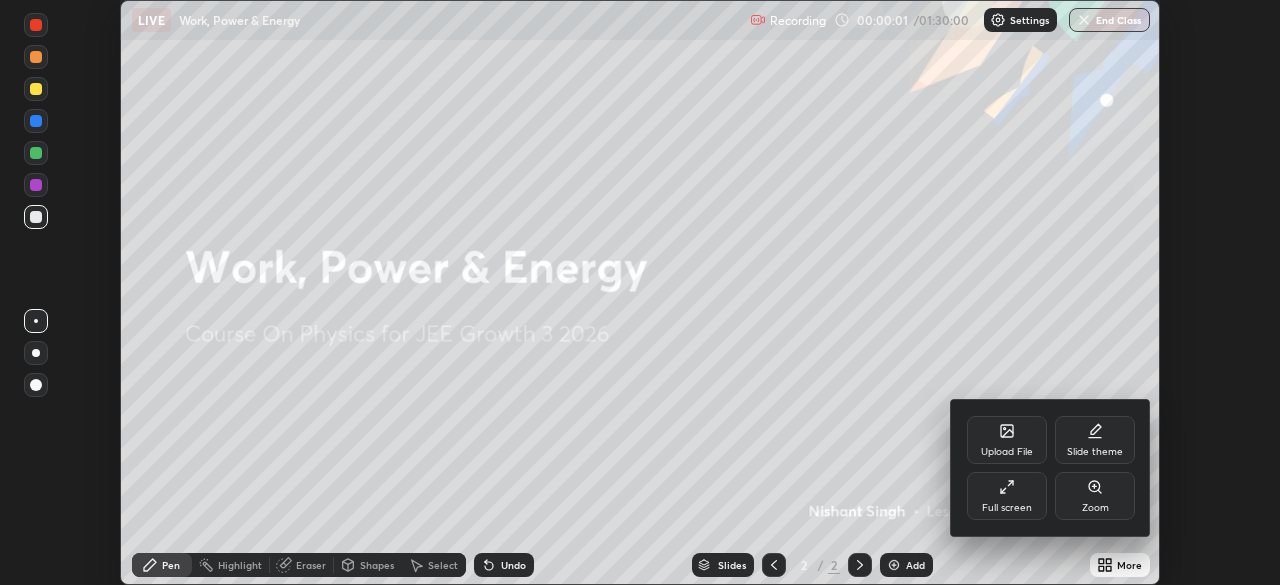 click on "Full screen" at bounding box center (1007, 508) 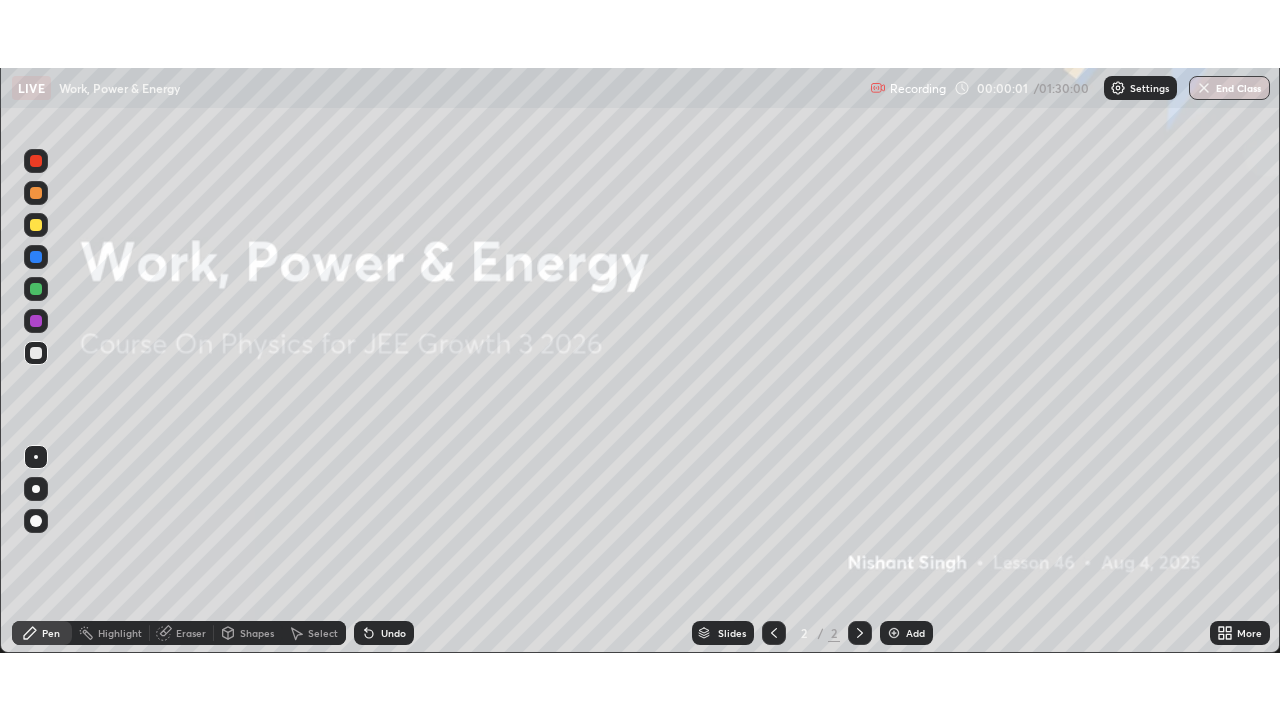 scroll, scrollTop: 99280, scrollLeft: 98720, axis: both 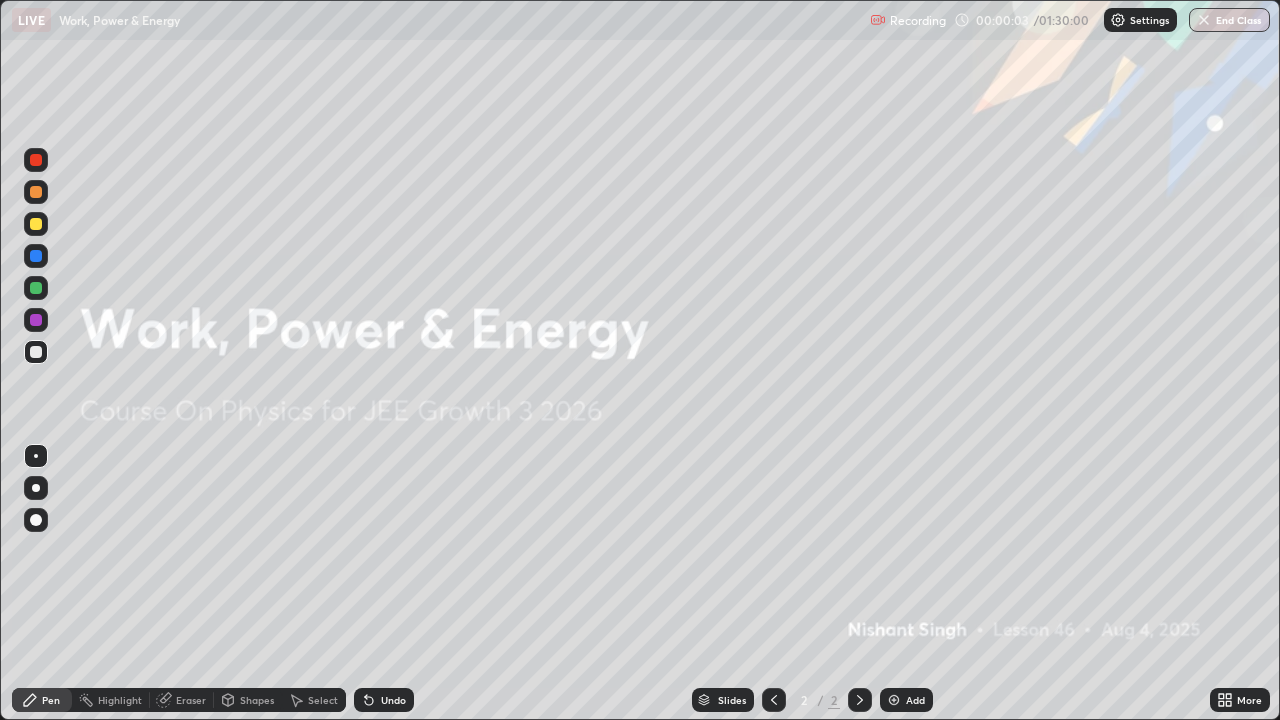 click at bounding box center [894, 700] 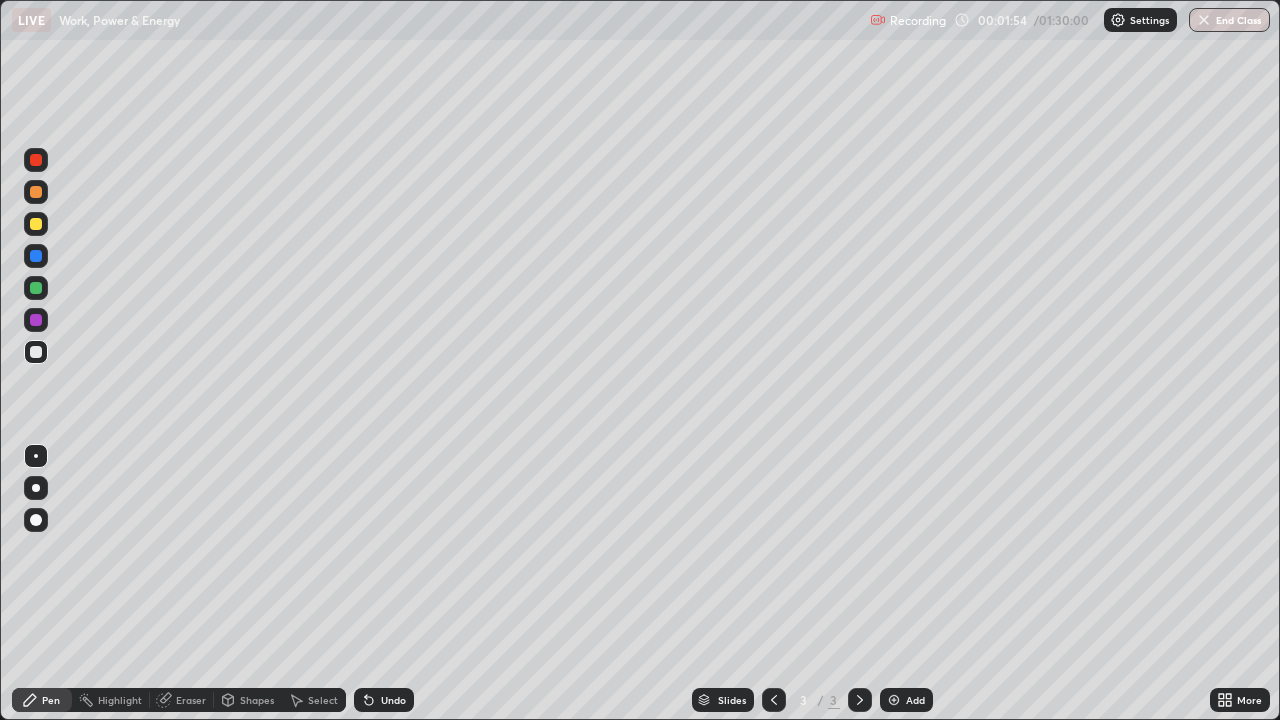 click on "Shapes" at bounding box center [257, 700] 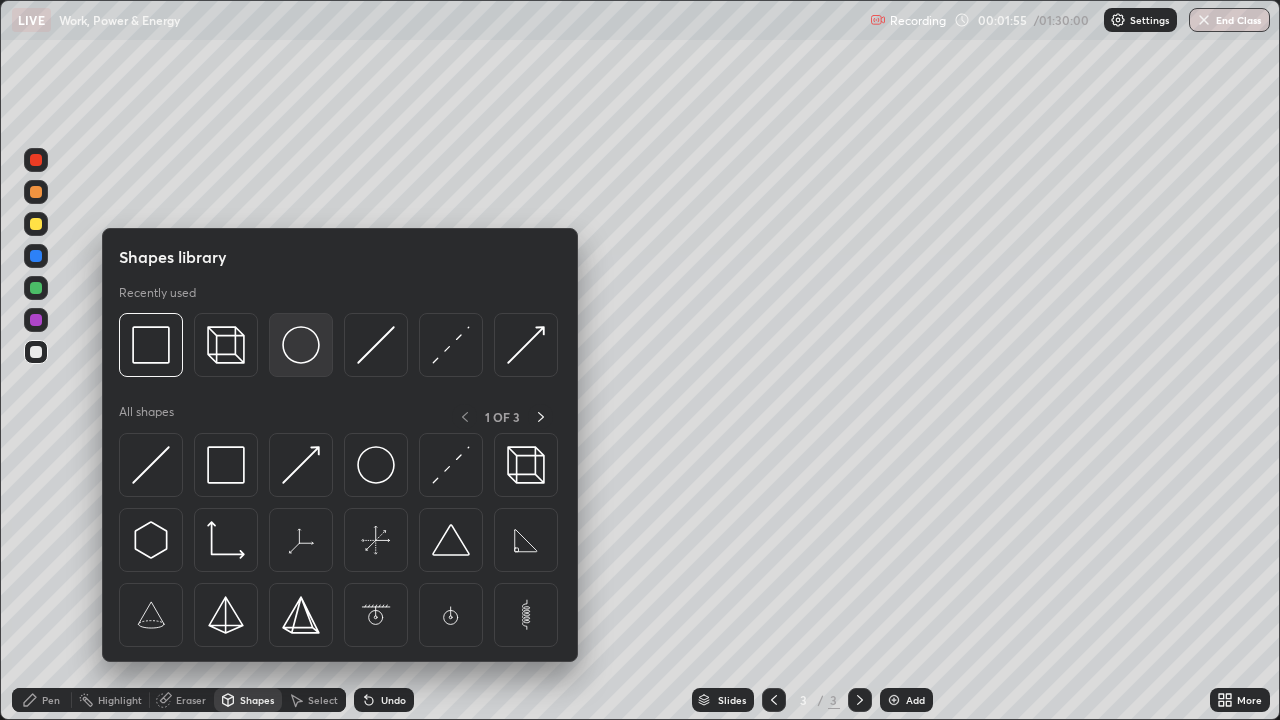 click at bounding box center [301, 345] 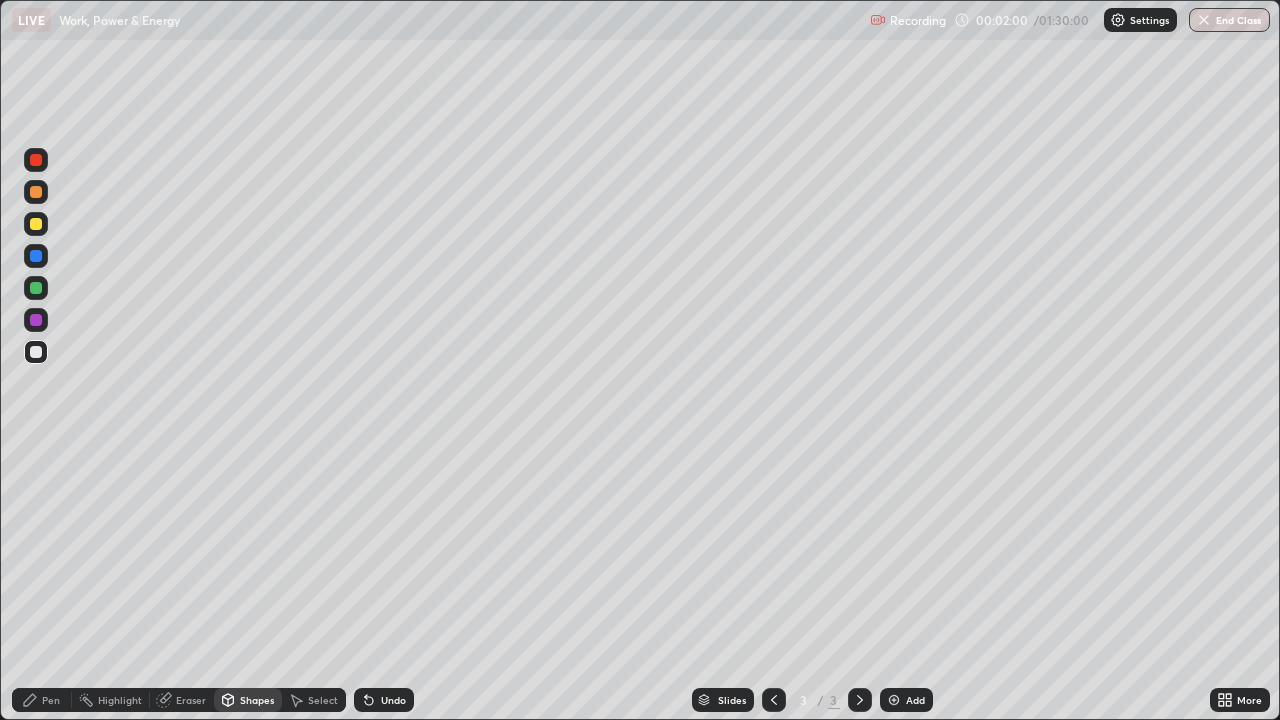click at bounding box center (36, 256) 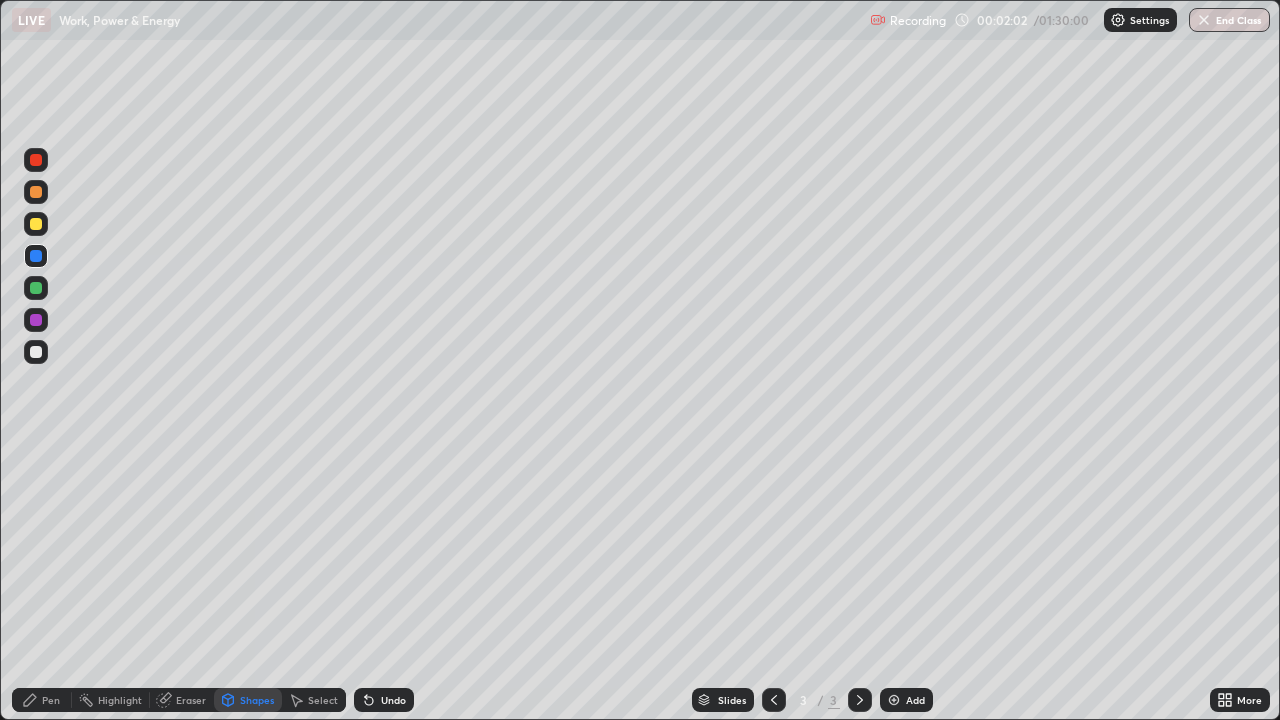 click on "Pen" at bounding box center [42, 700] 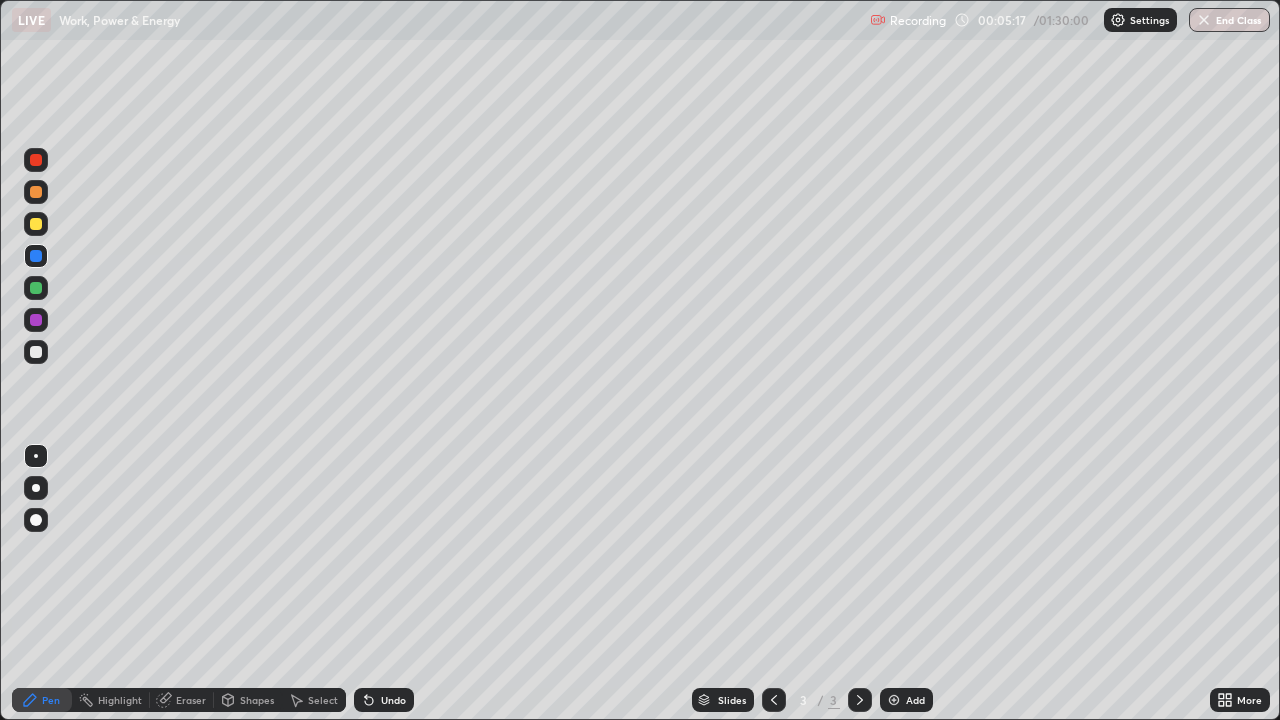 click 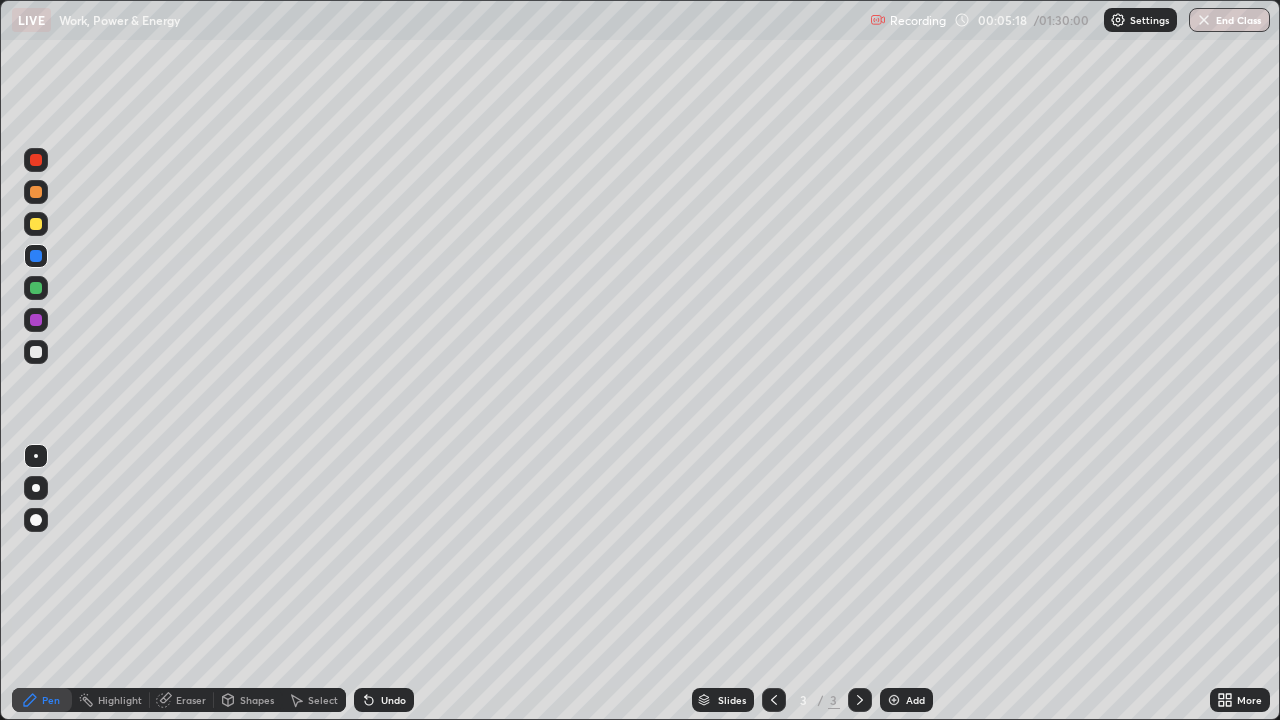 click on "Add" at bounding box center (915, 700) 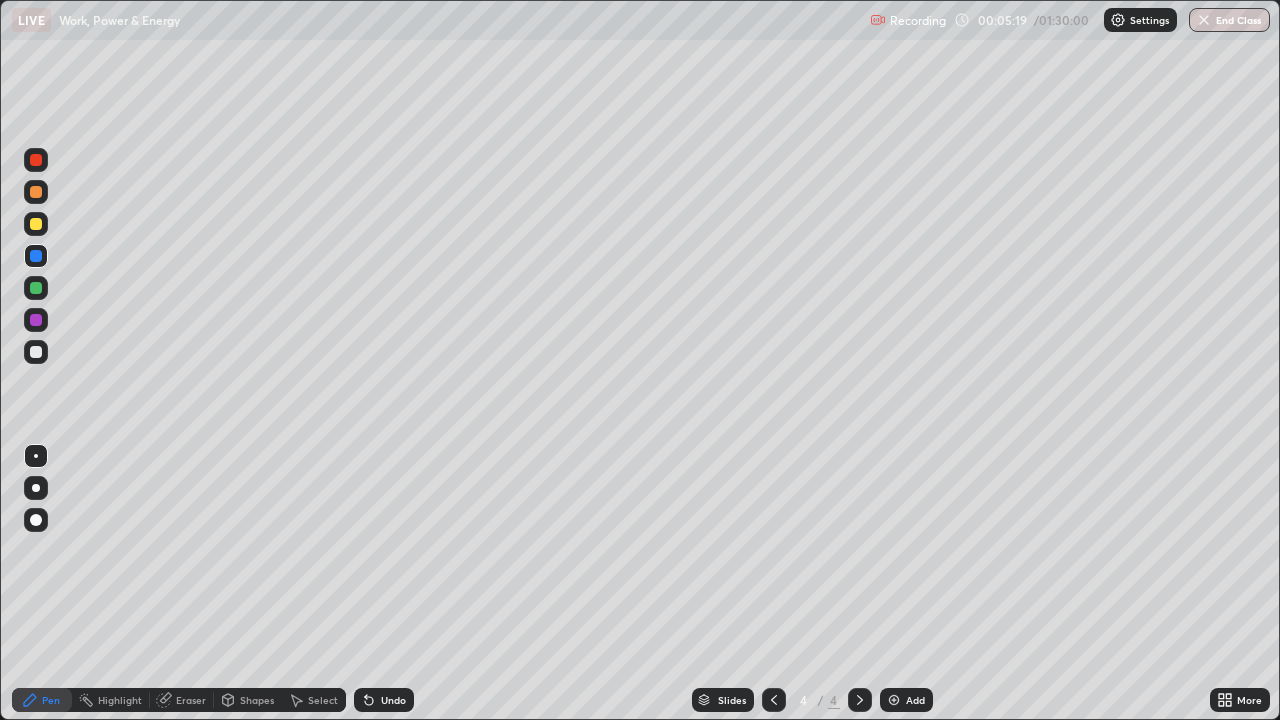 click at bounding box center (36, 352) 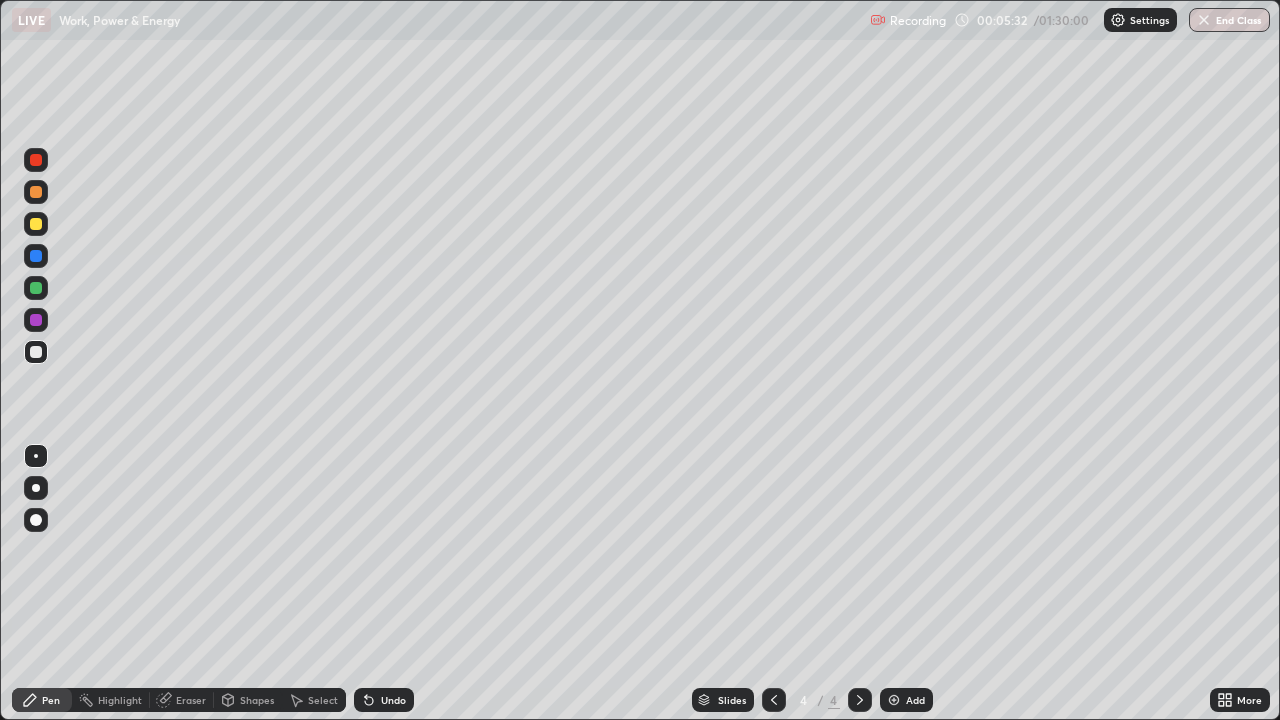 click on "Shapes" at bounding box center (257, 700) 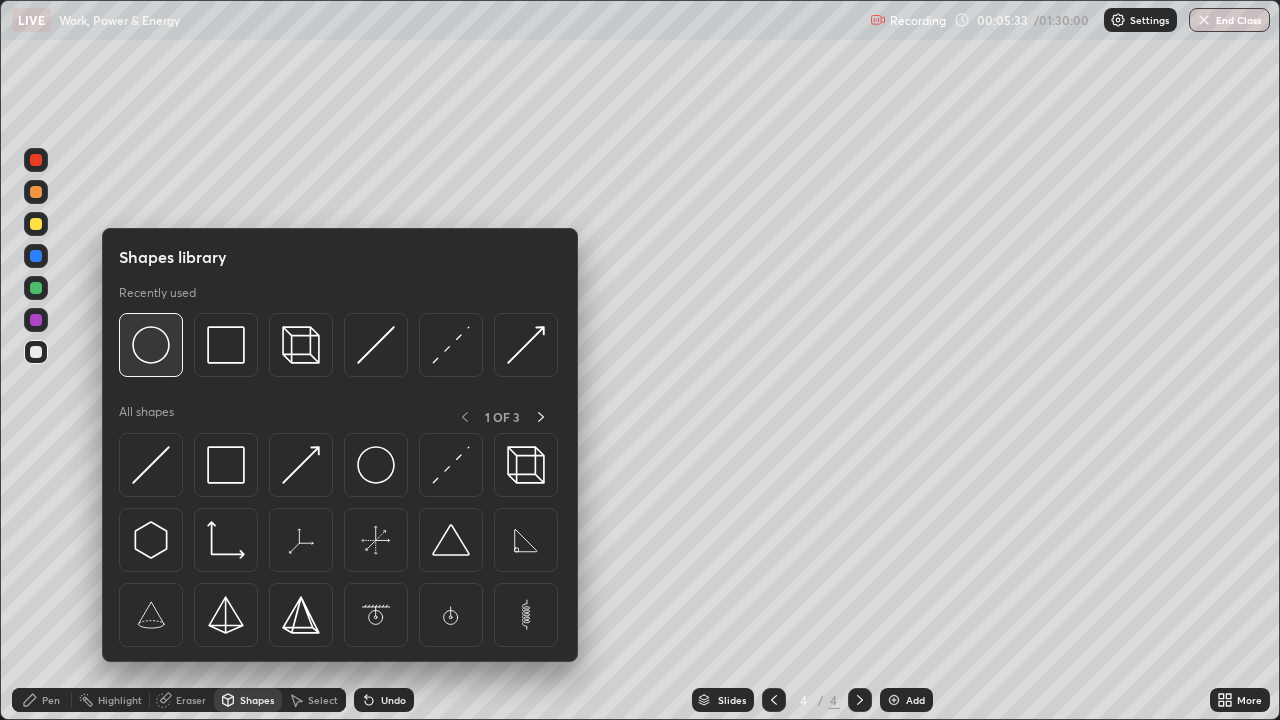 click at bounding box center [151, 345] 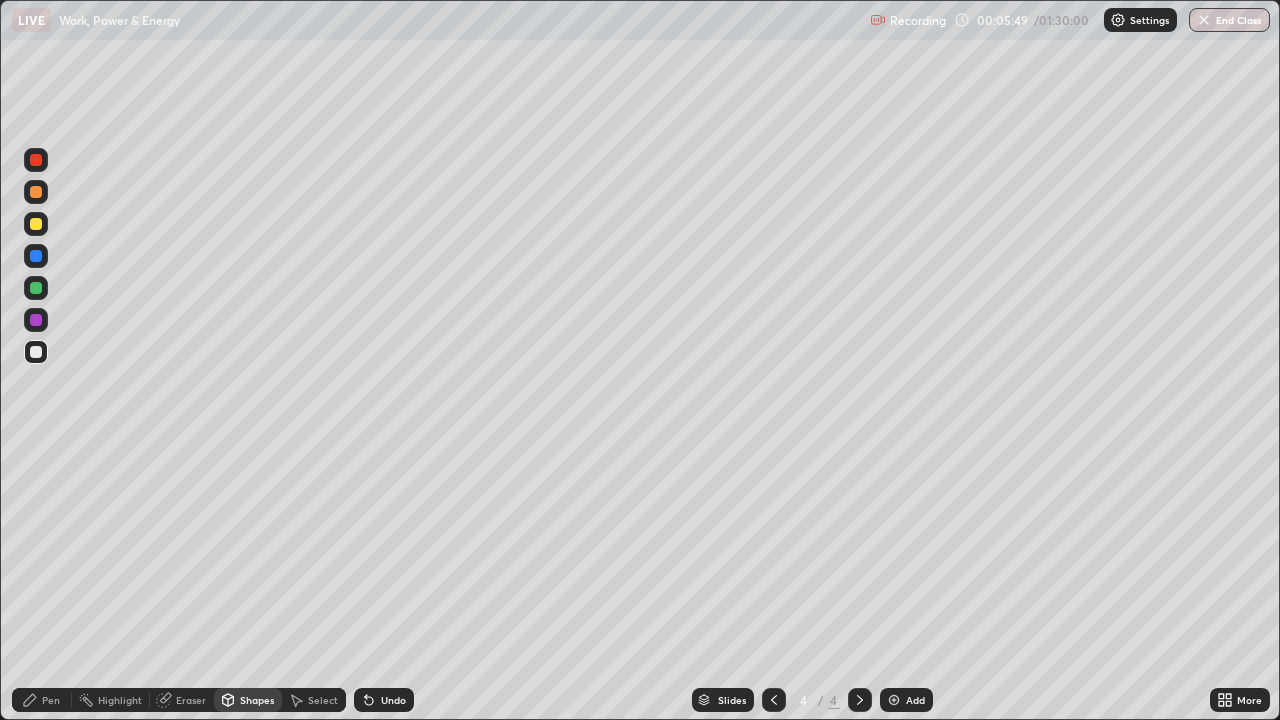 click at bounding box center (36, 224) 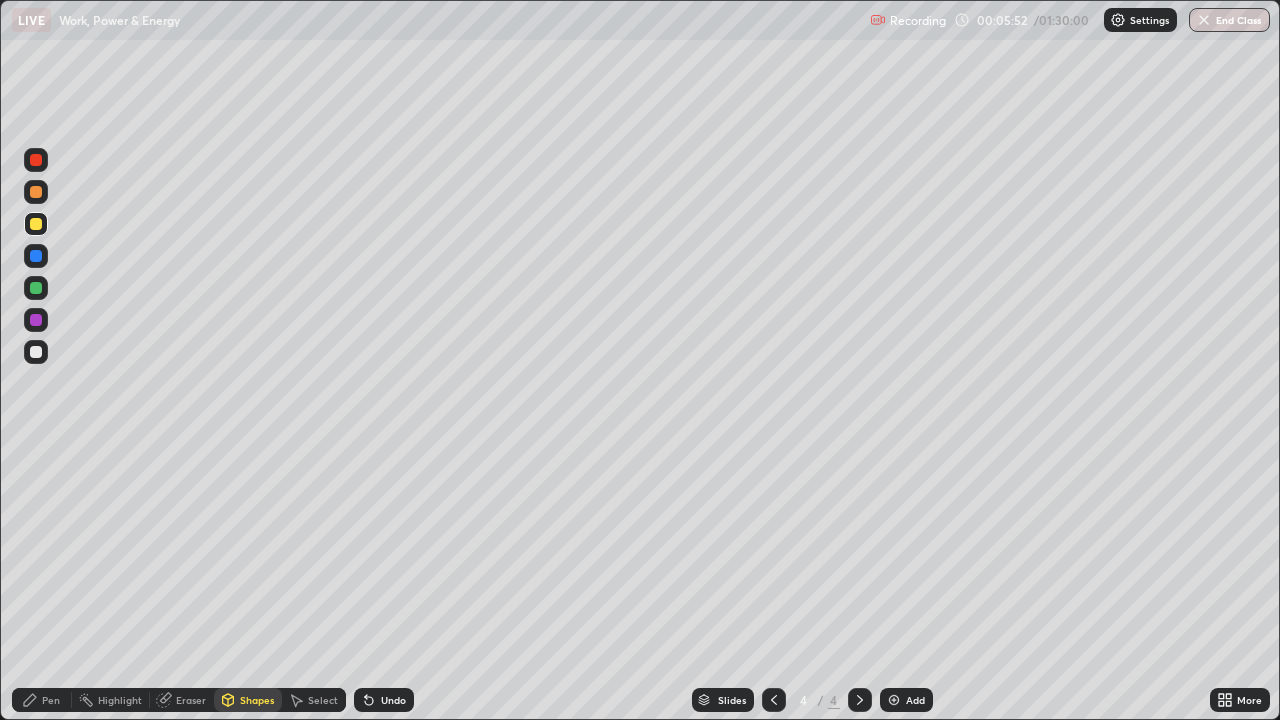 click on "Pen" at bounding box center [42, 700] 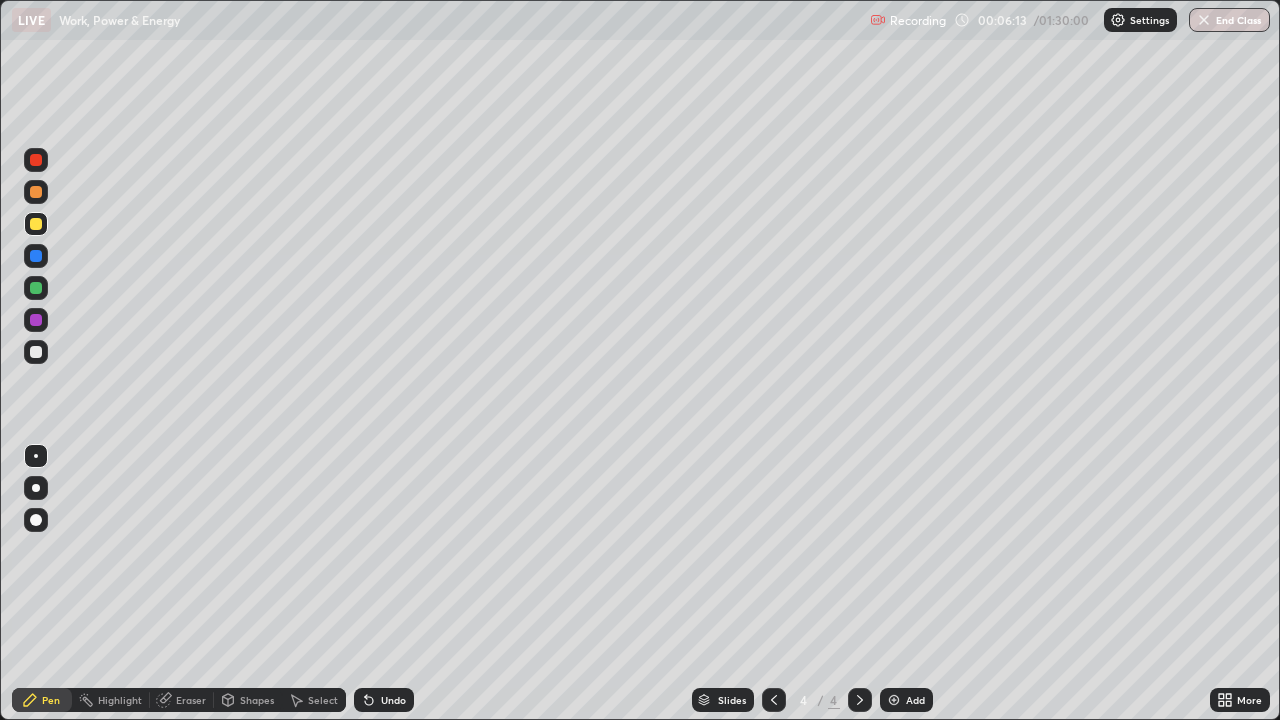 click at bounding box center [36, 256] 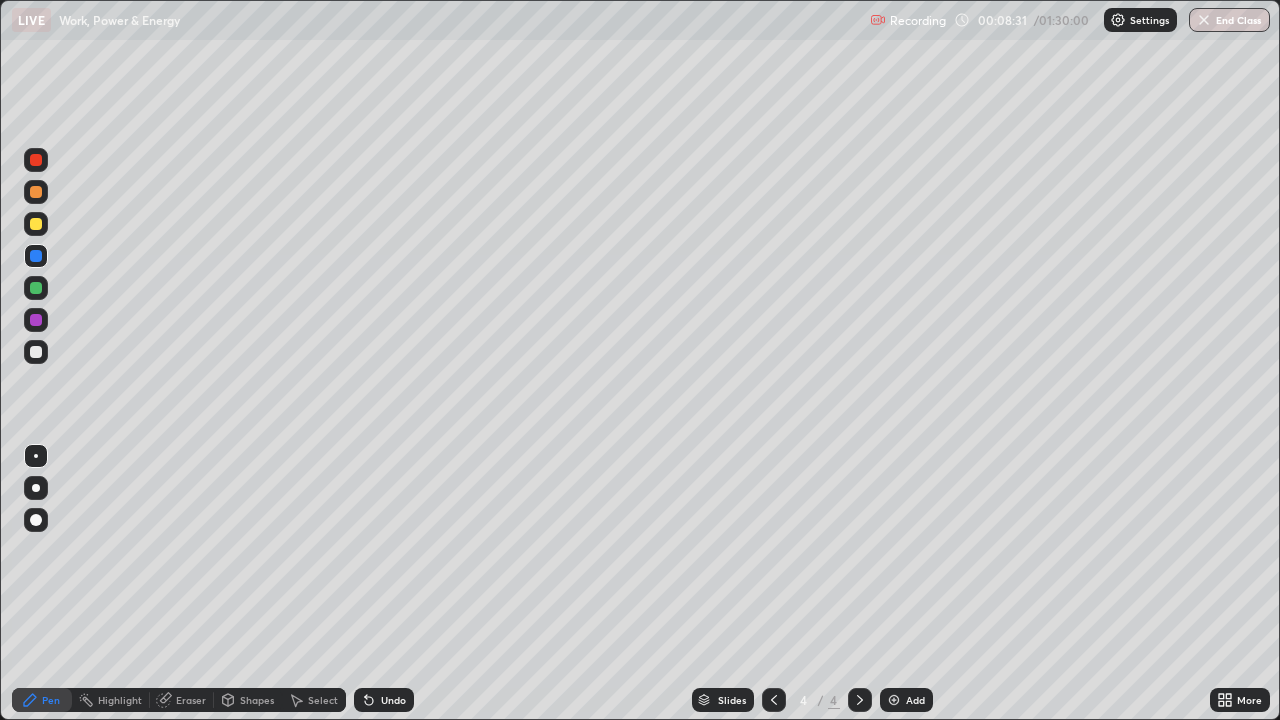 click at bounding box center [36, 288] 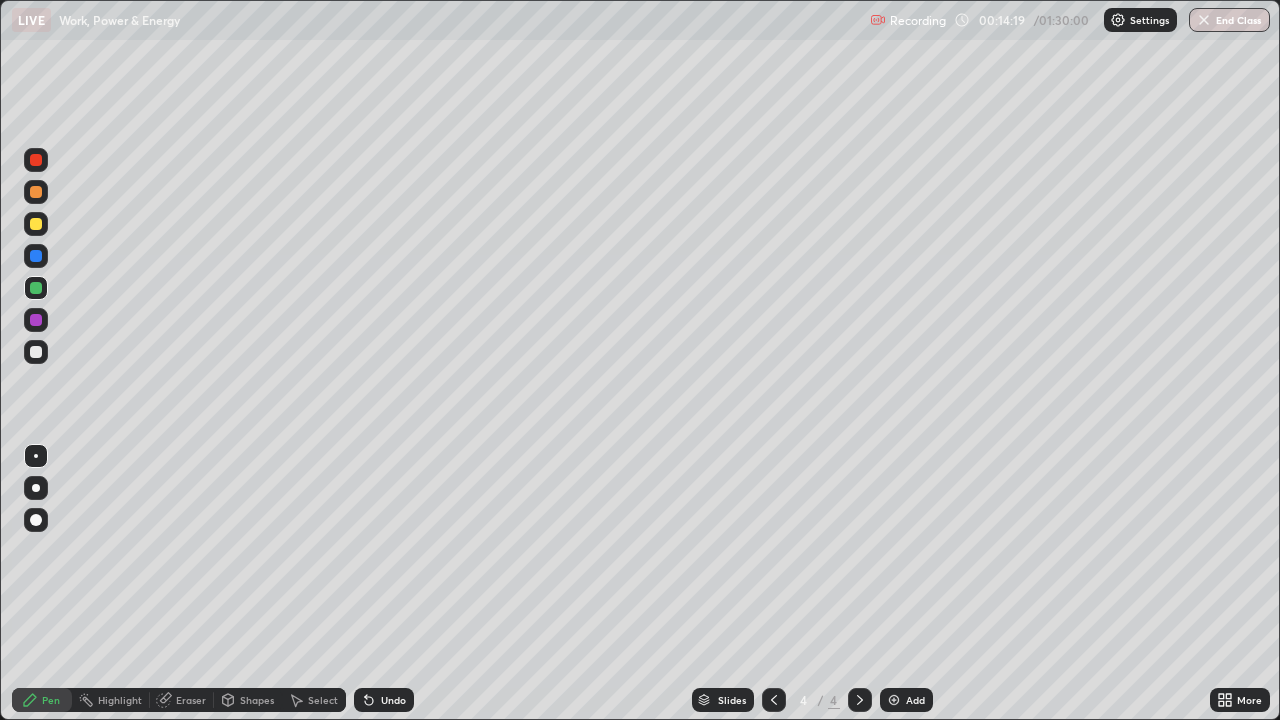 click on "Undo" at bounding box center [384, 700] 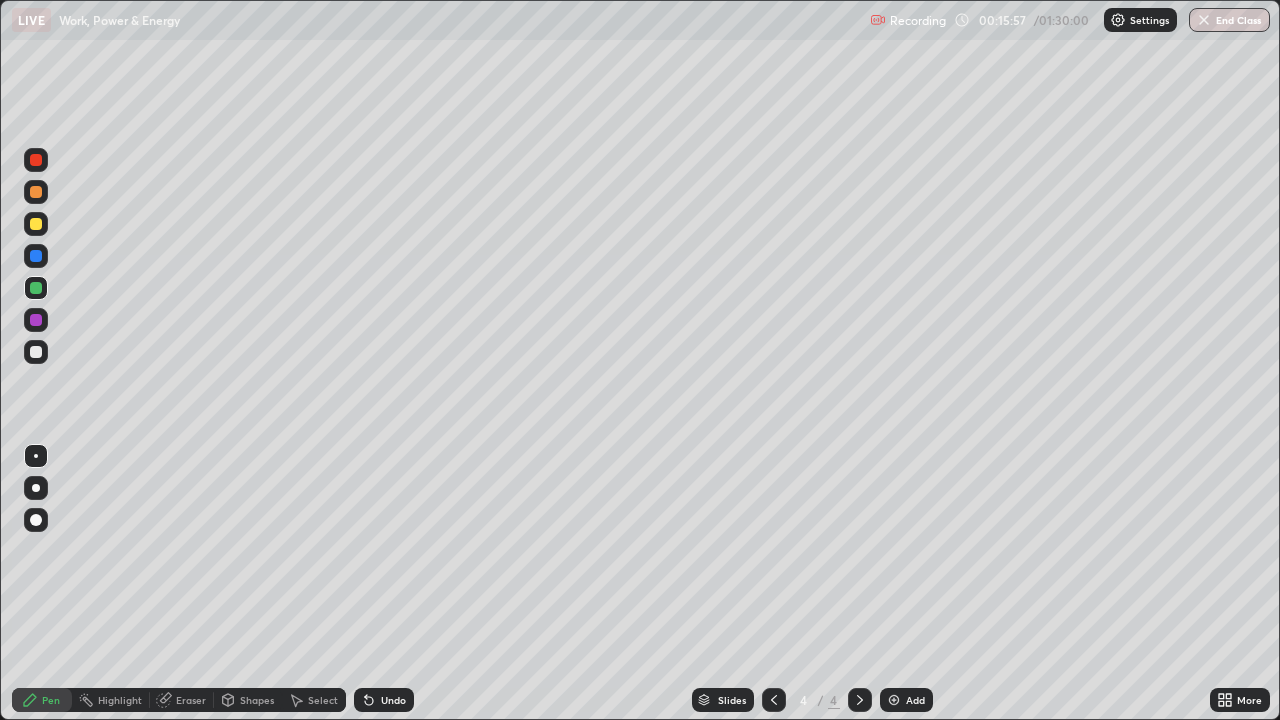 click at bounding box center (894, 700) 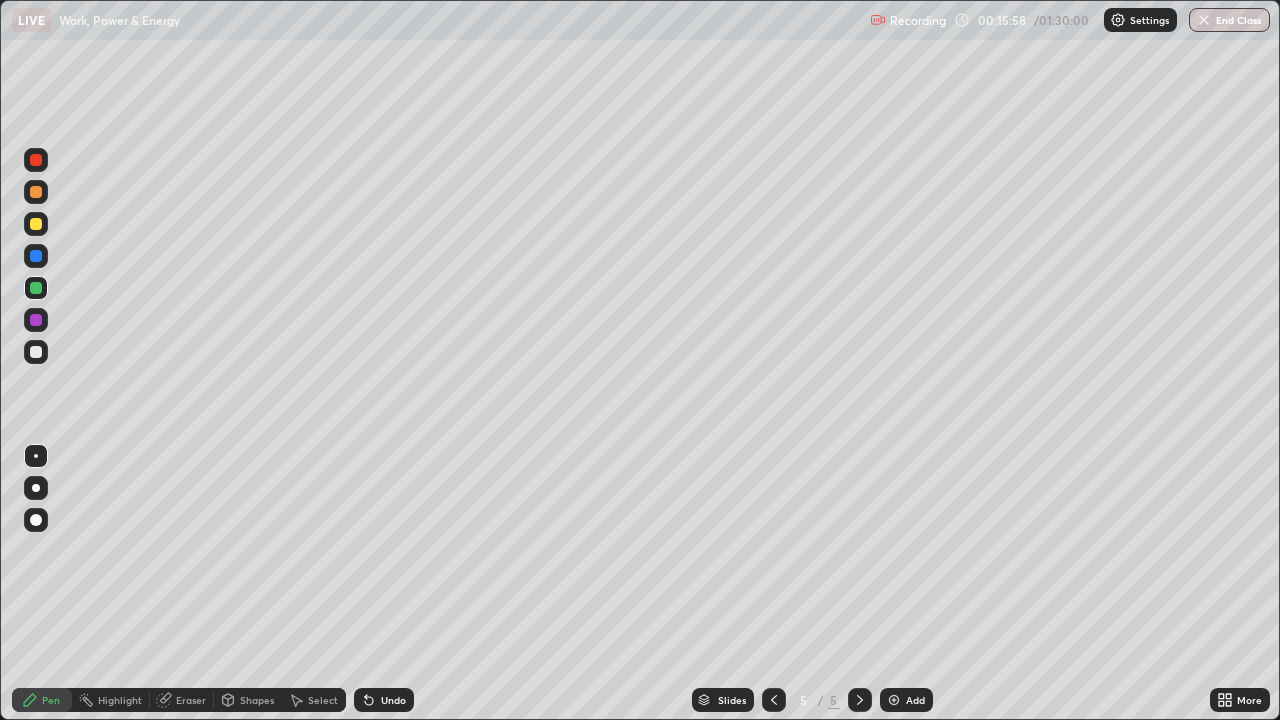 click at bounding box center (36, 352) 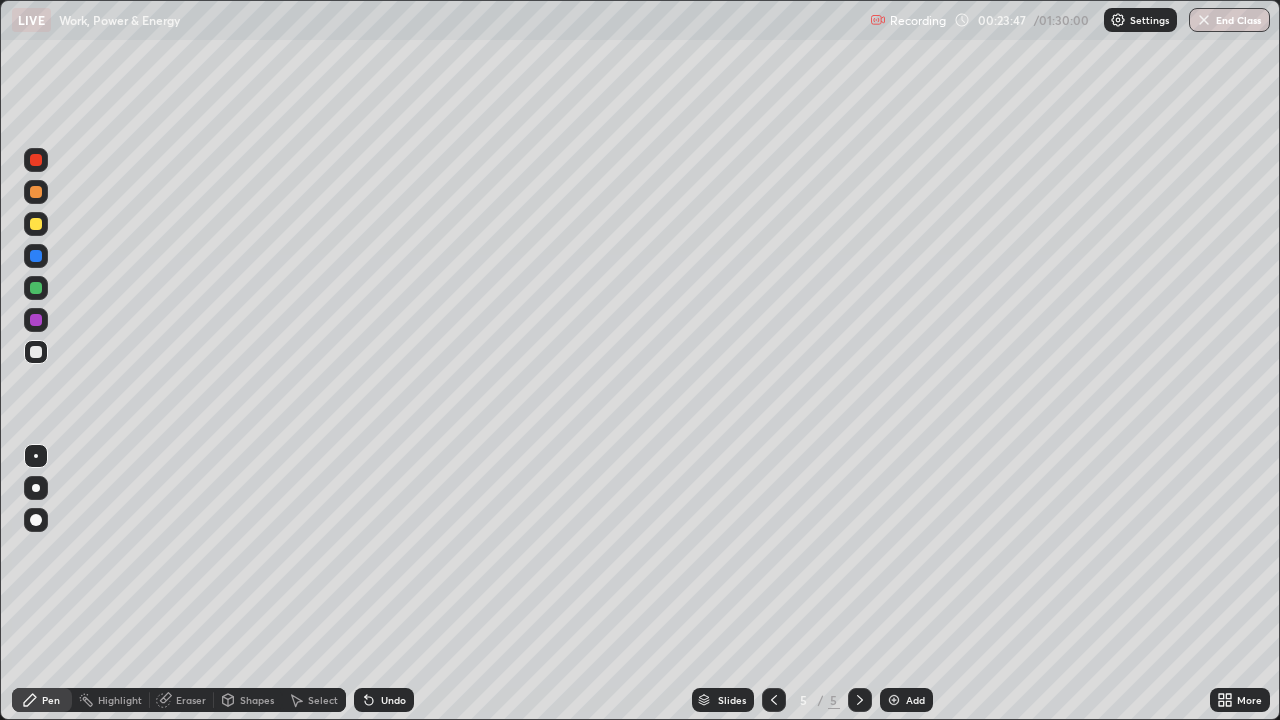 click 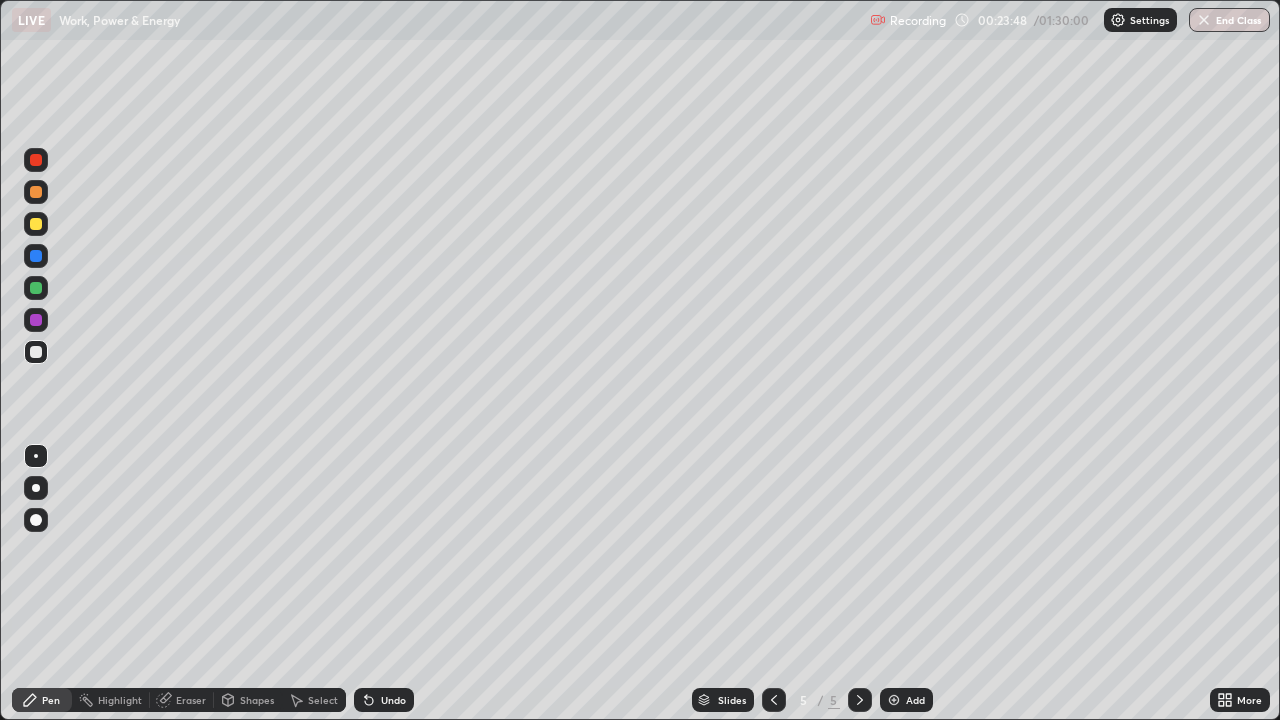 click at bounding box center [894, 700] 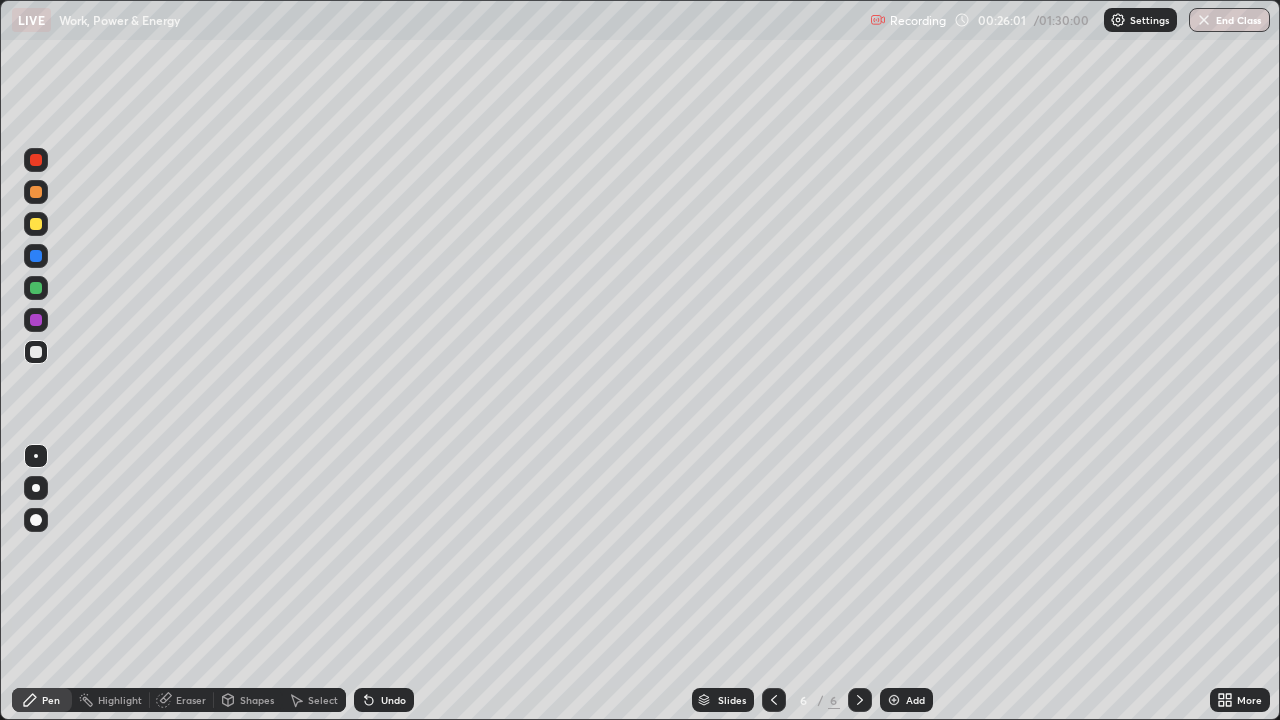click 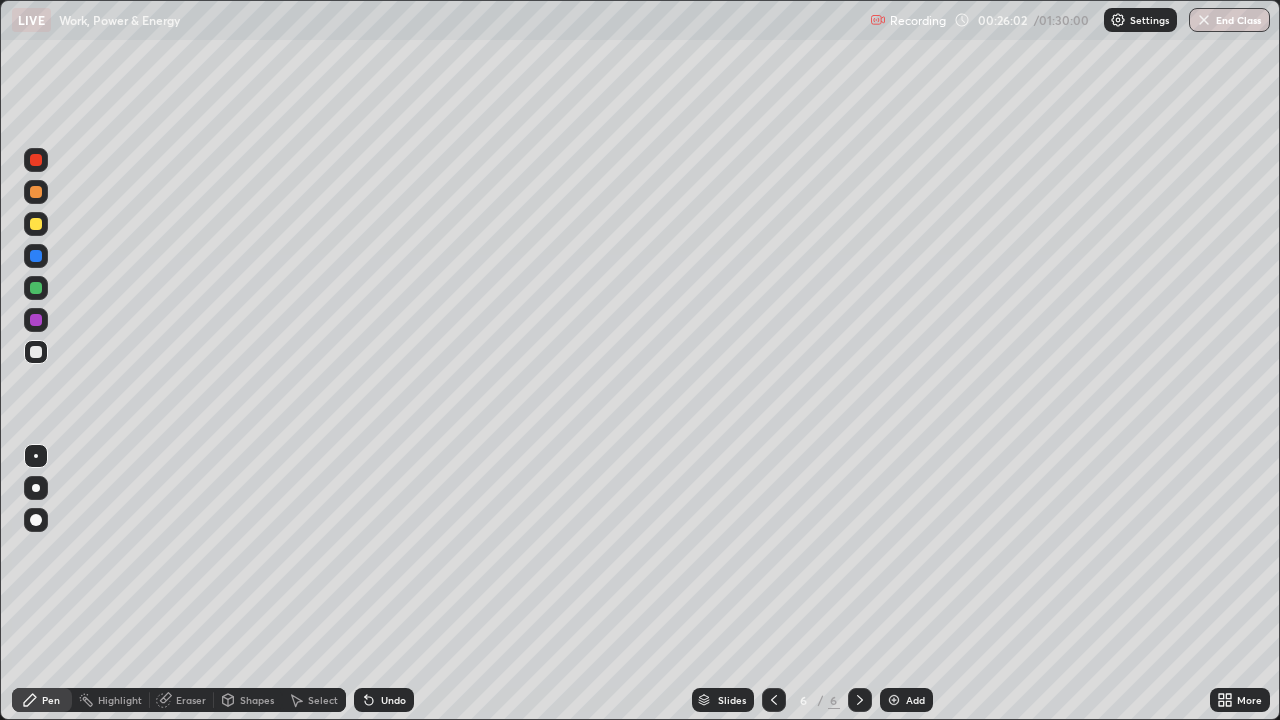 click 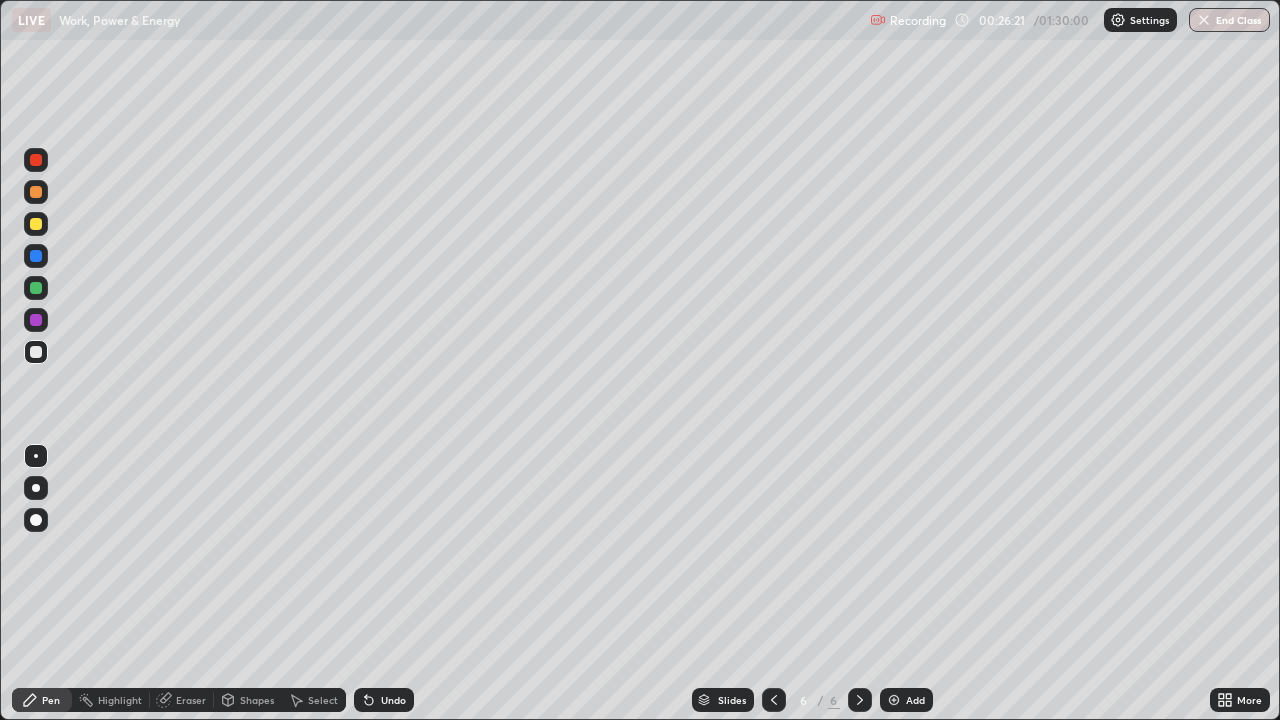 click on "Undo" at bounding box center [393, 700] 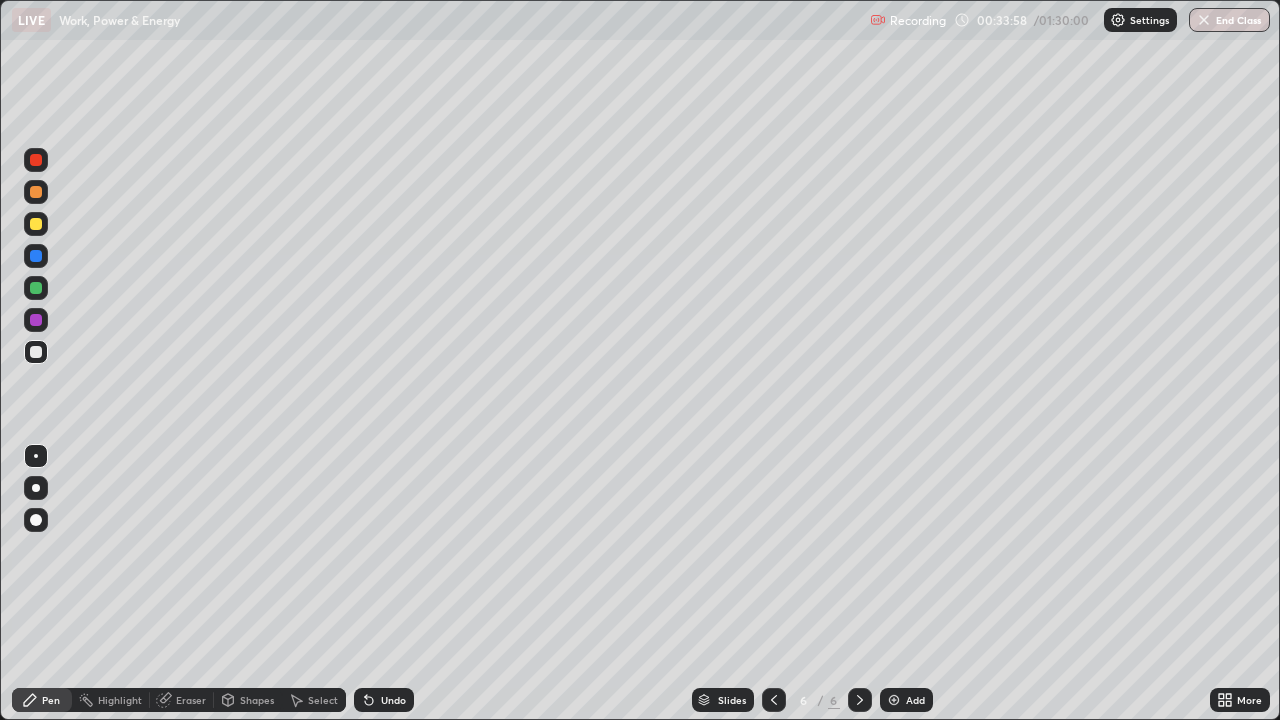 click 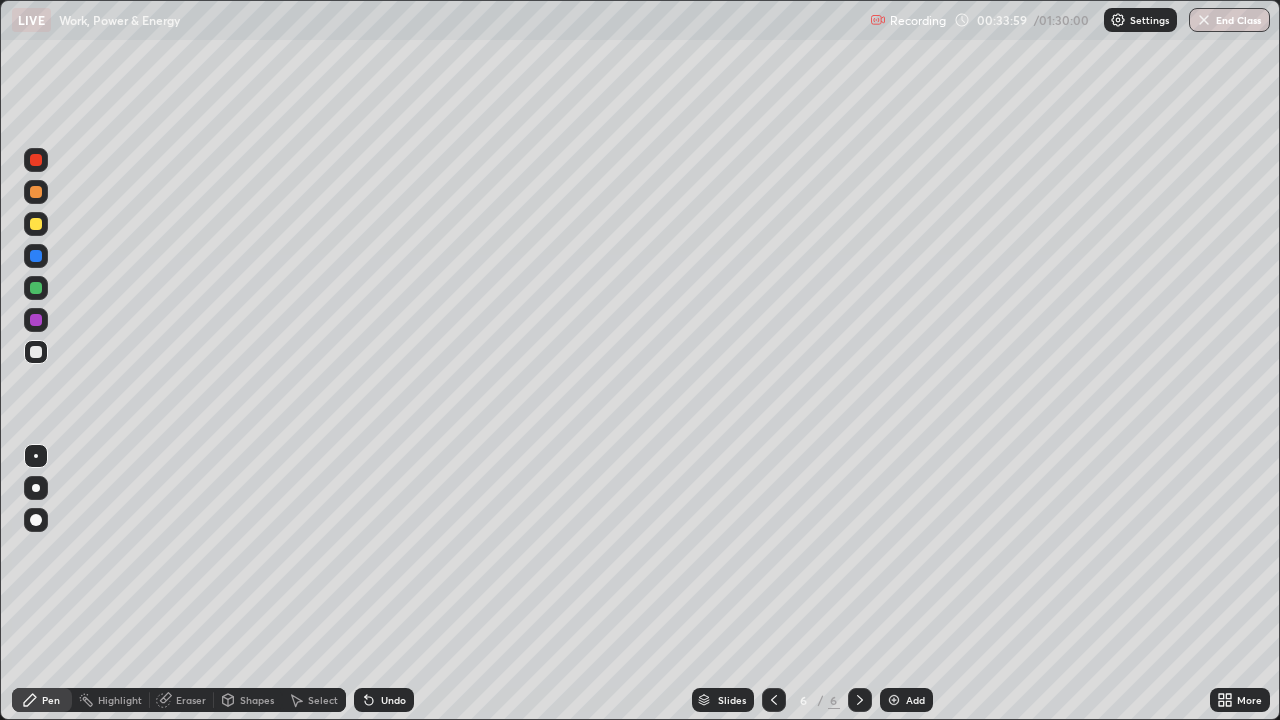 click at bounding box center (894, 700) 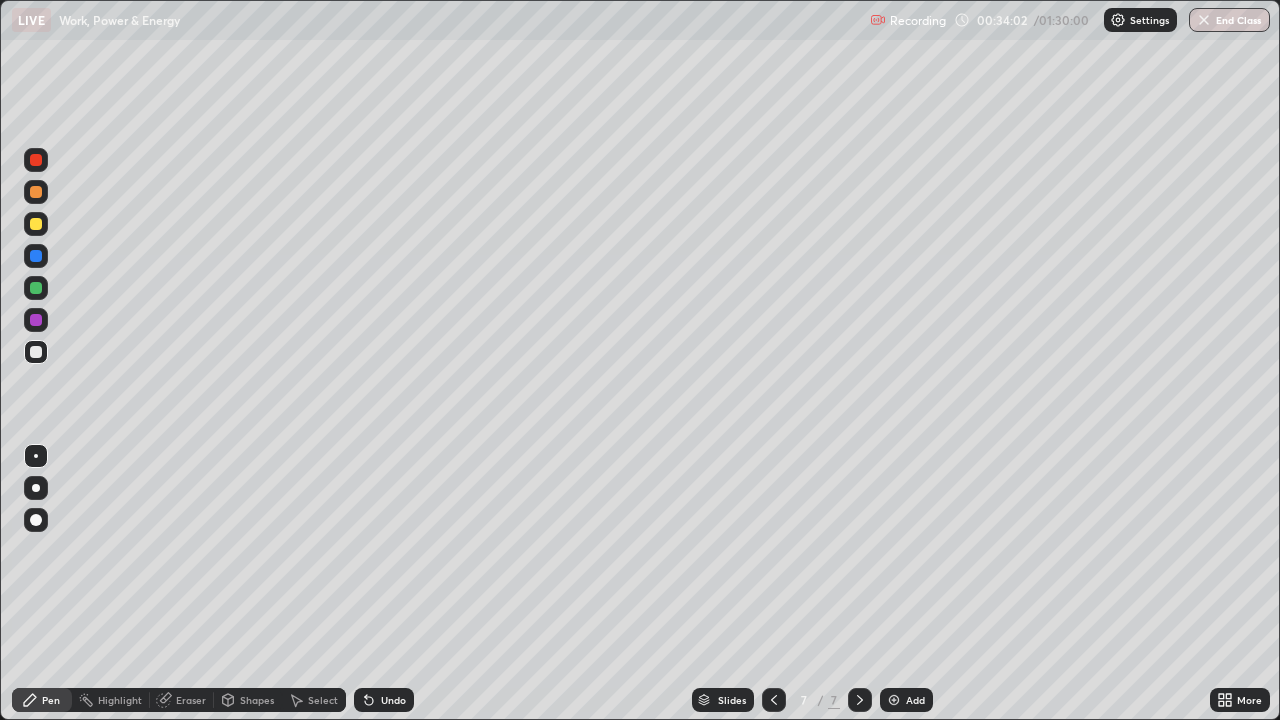 click at bounding box center [36, 256] 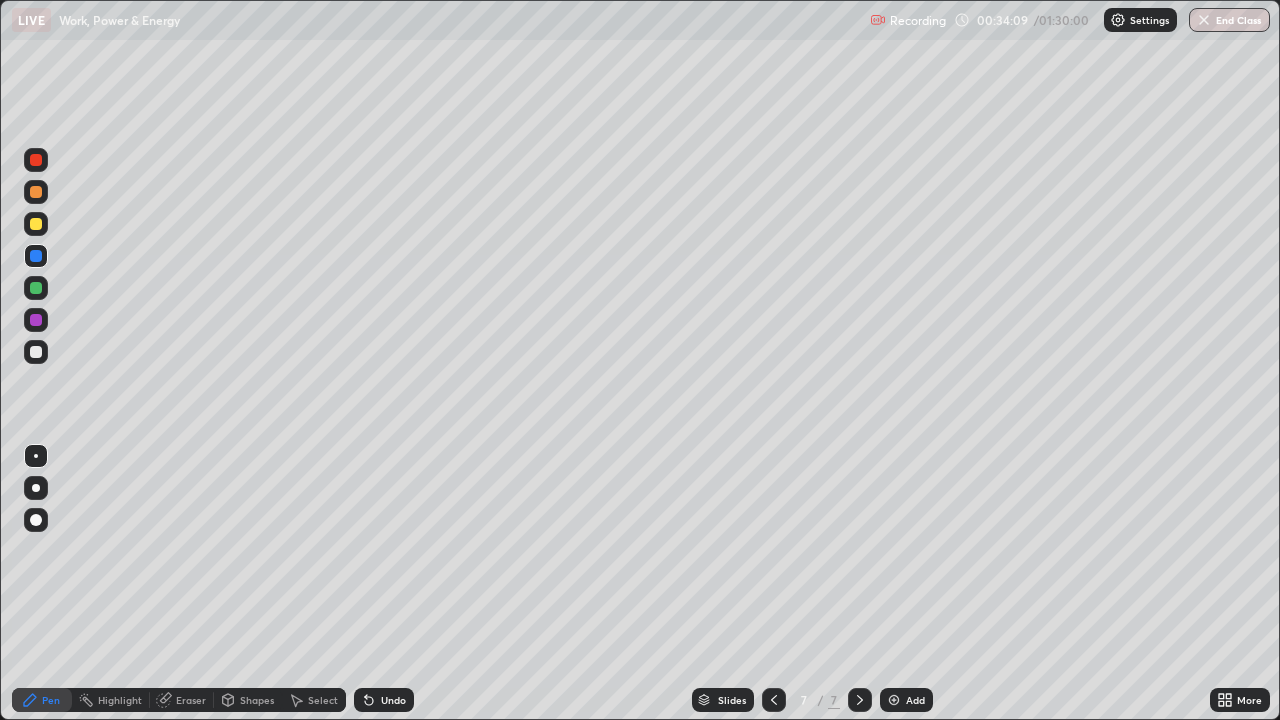 click at bounding box center [36, 224] 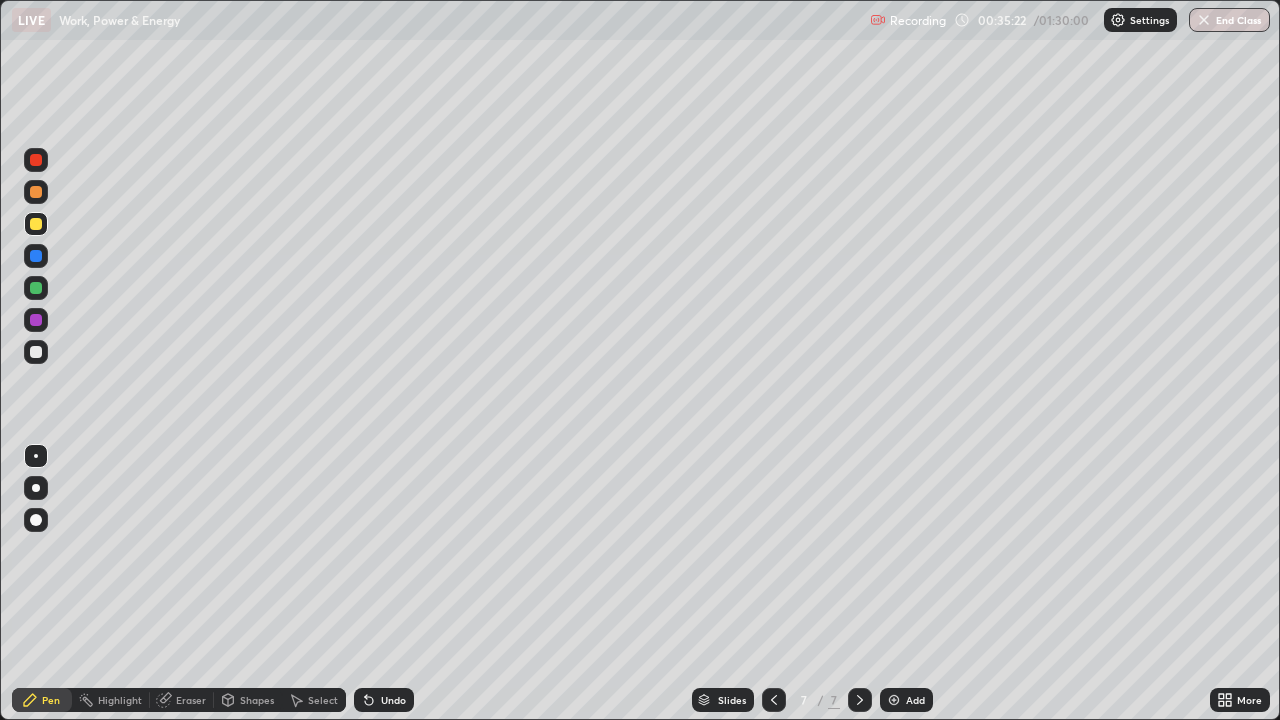 click on "Undo" at bounding box center [393, 700] 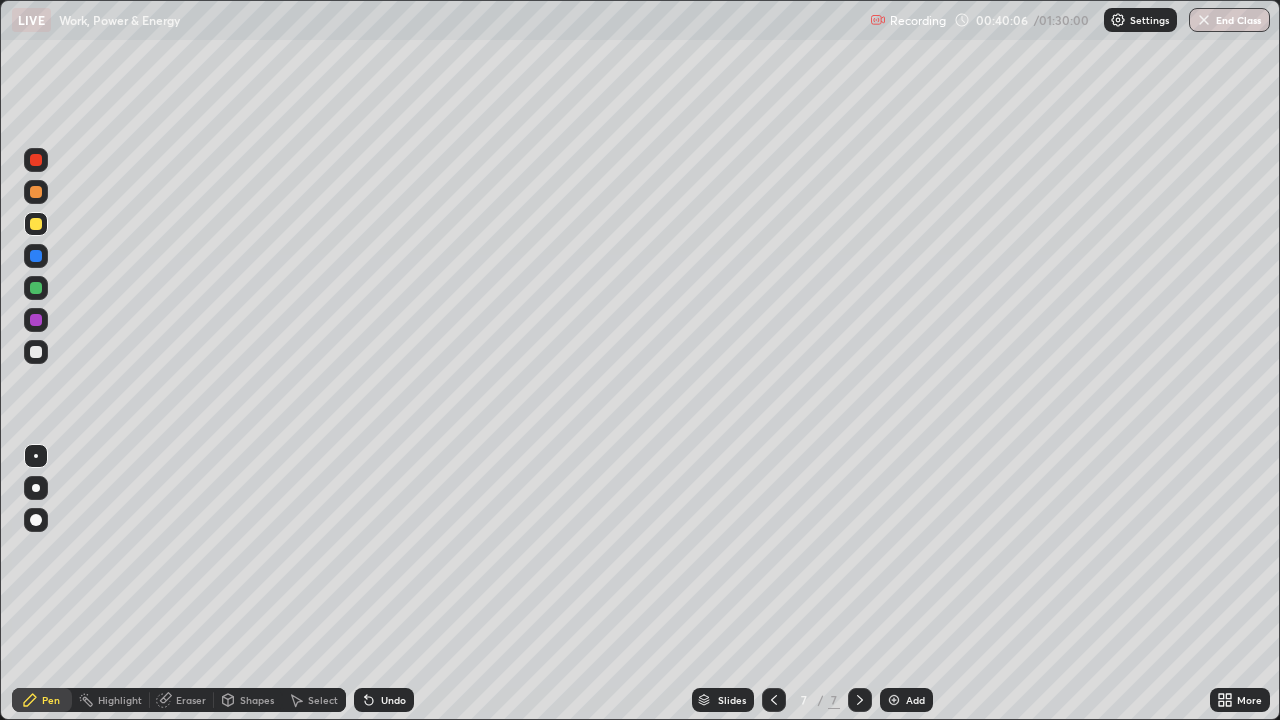 click 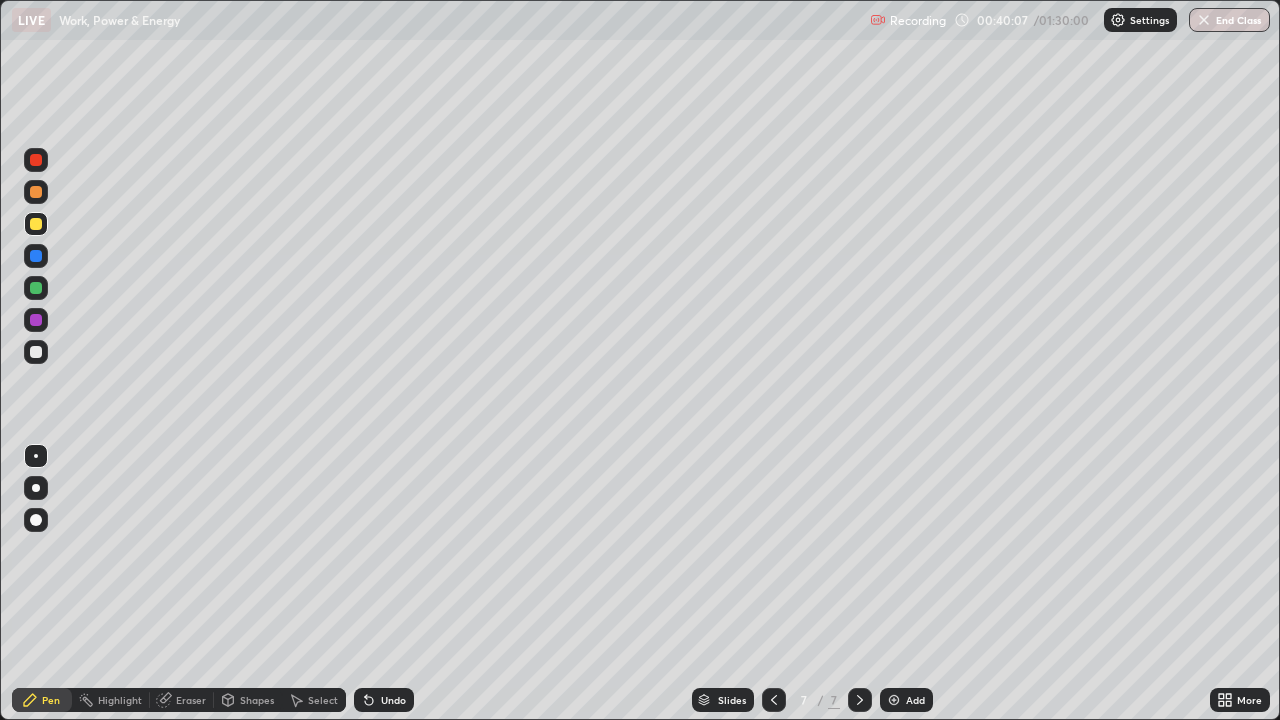 click at bounding box center (894, 700) 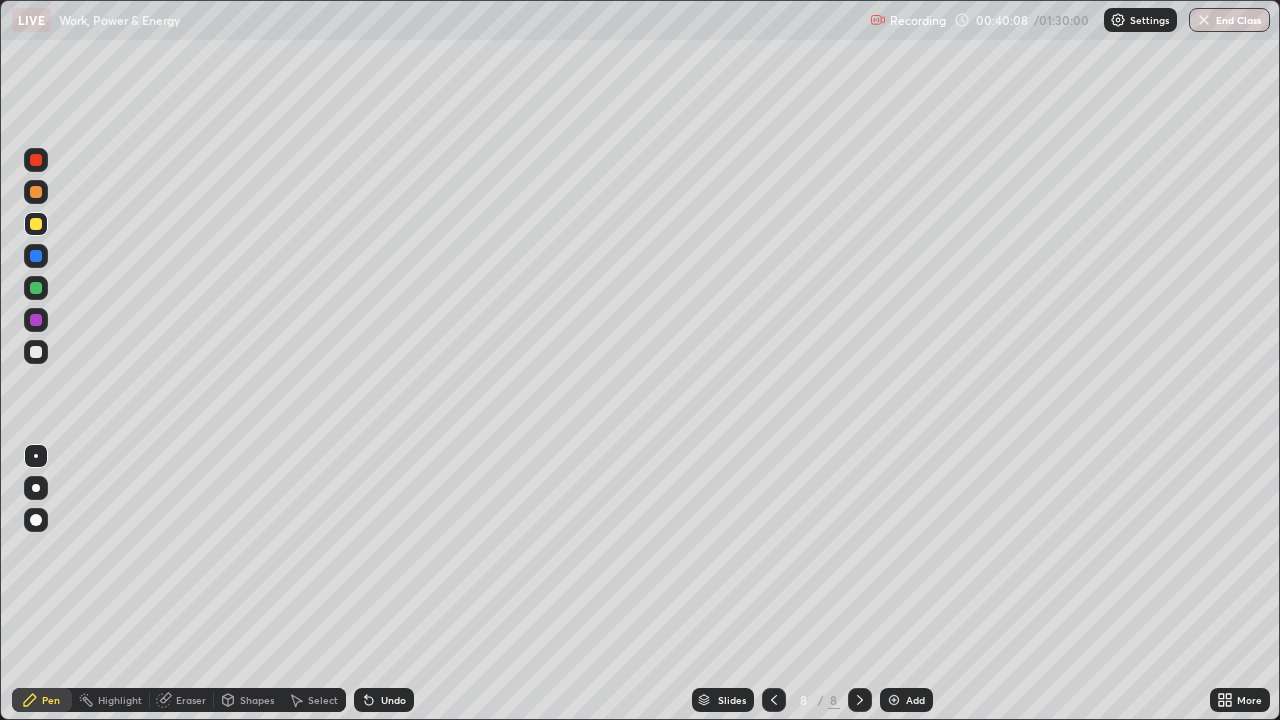 click at bounding box center [36, 352] 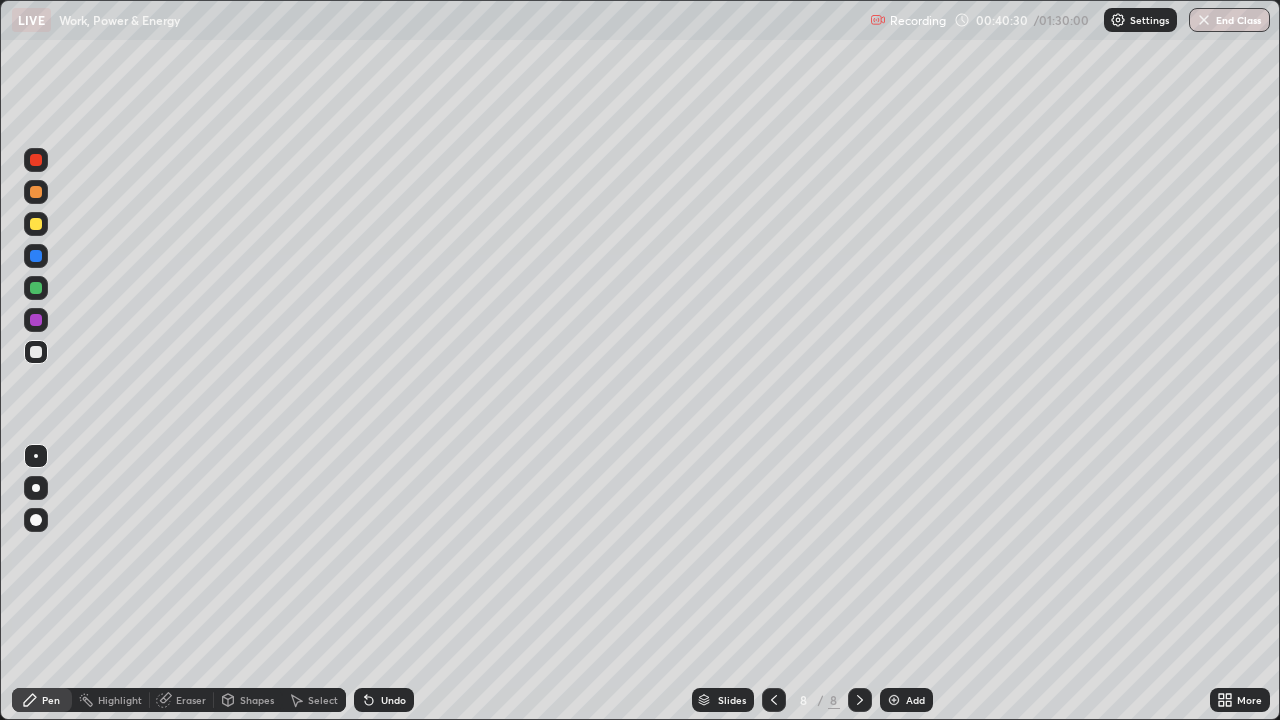 click on "Shapes" at bounding box center [257, 700] 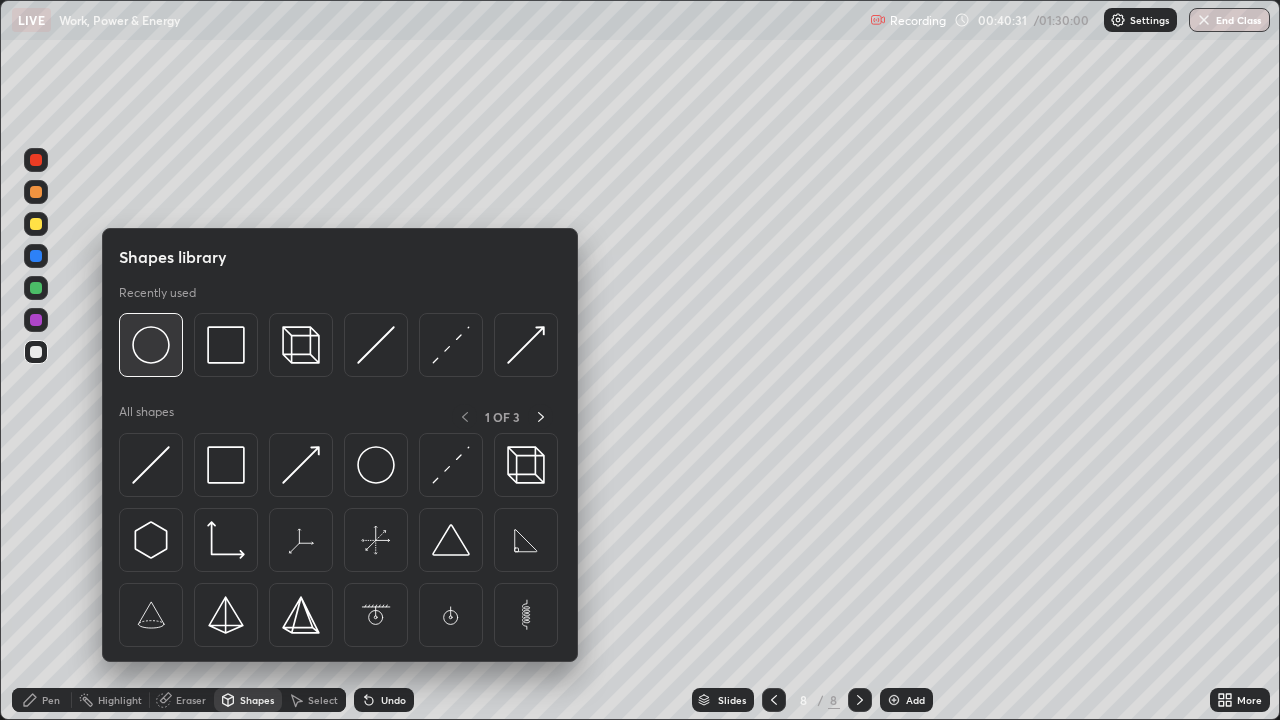 click at bounding box center (151, 345) 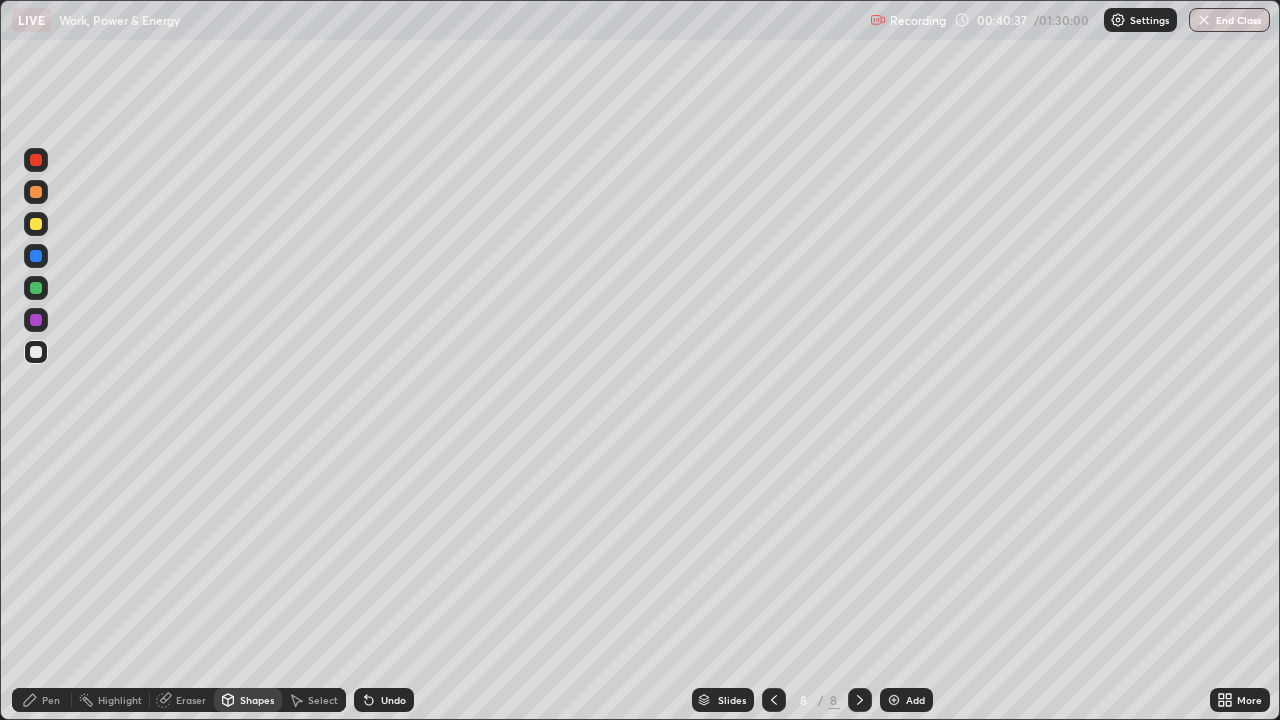 click on "Pen" at bounding box center (51, 700) 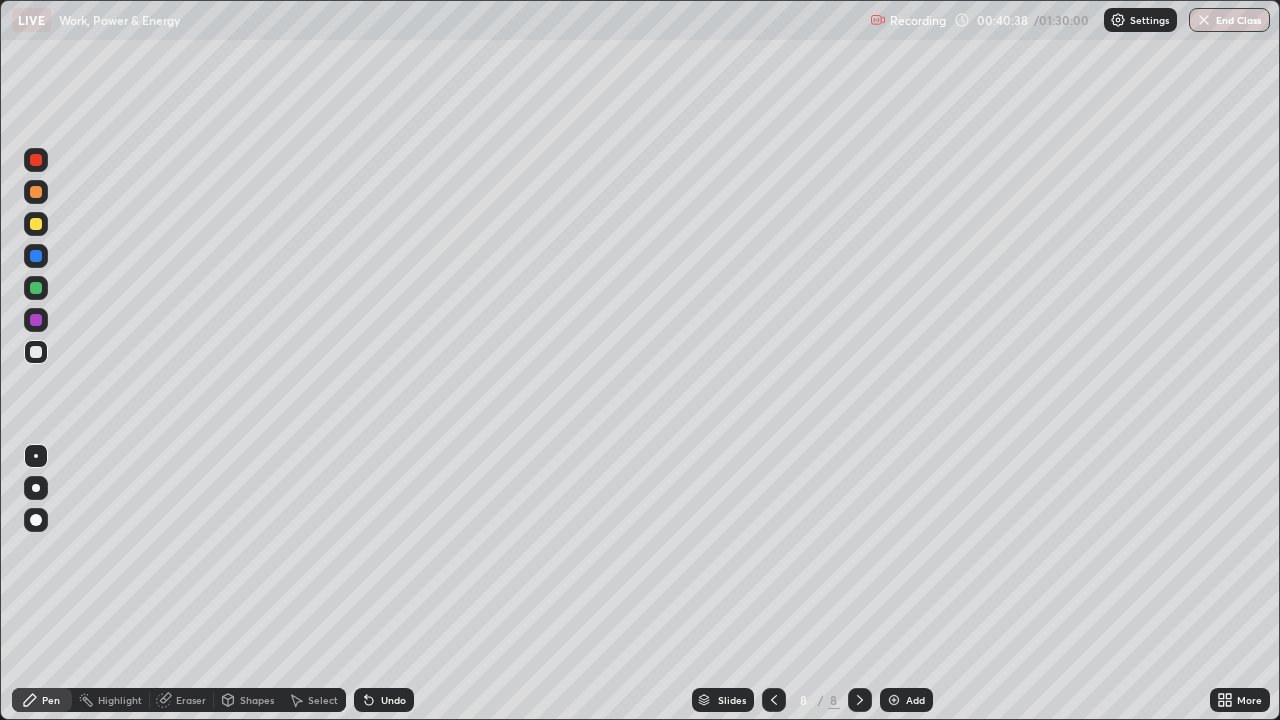 click at bounding box center (36, 288) 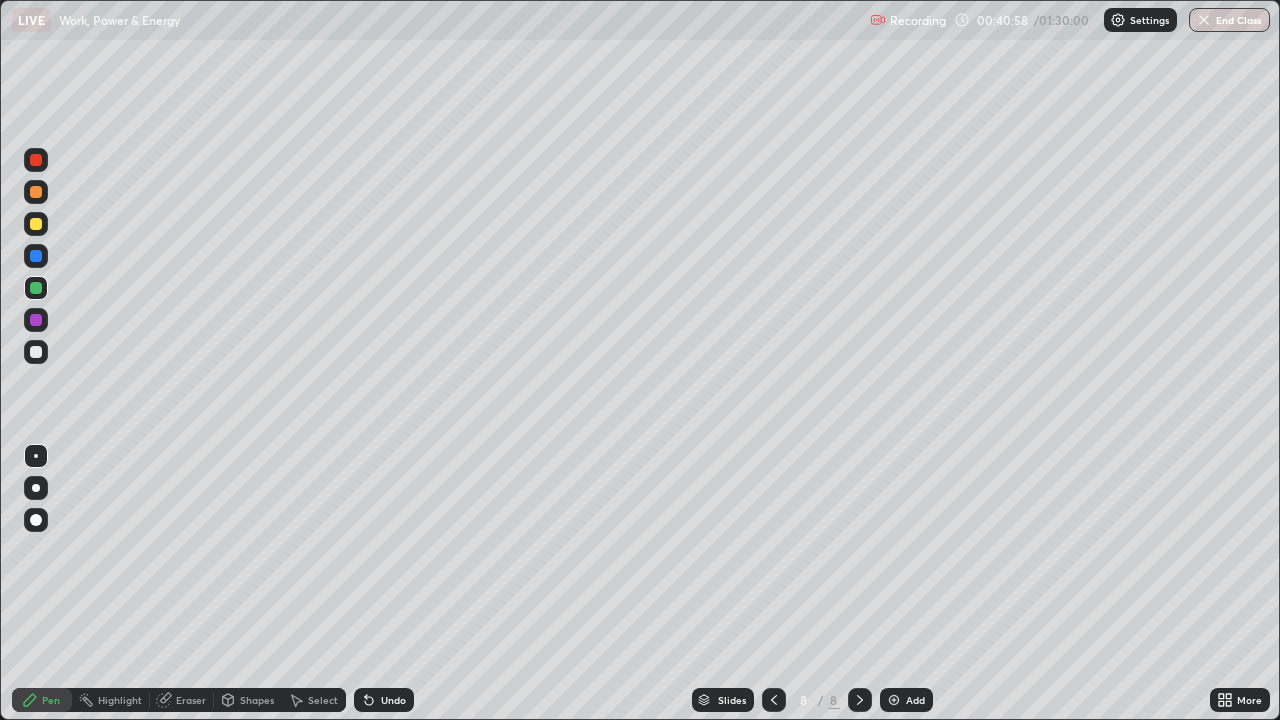 click at bounding box center [36, 256] 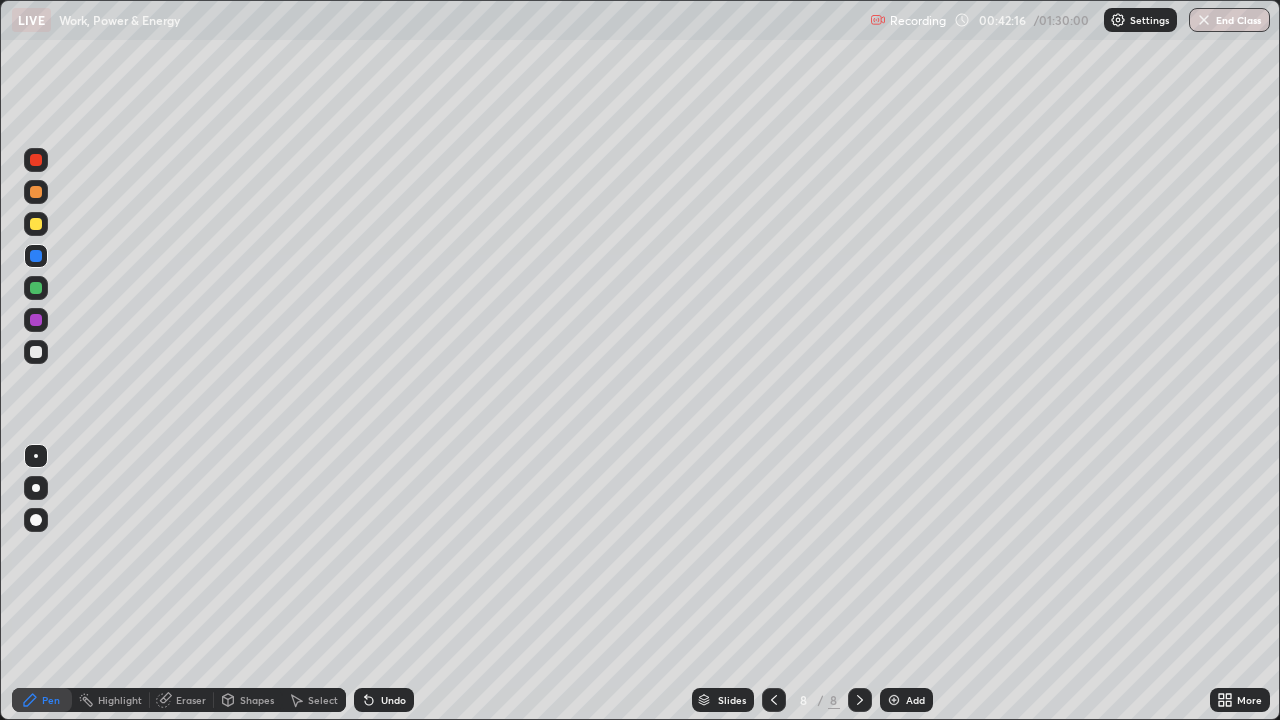 click at bounding box center [36, 288] 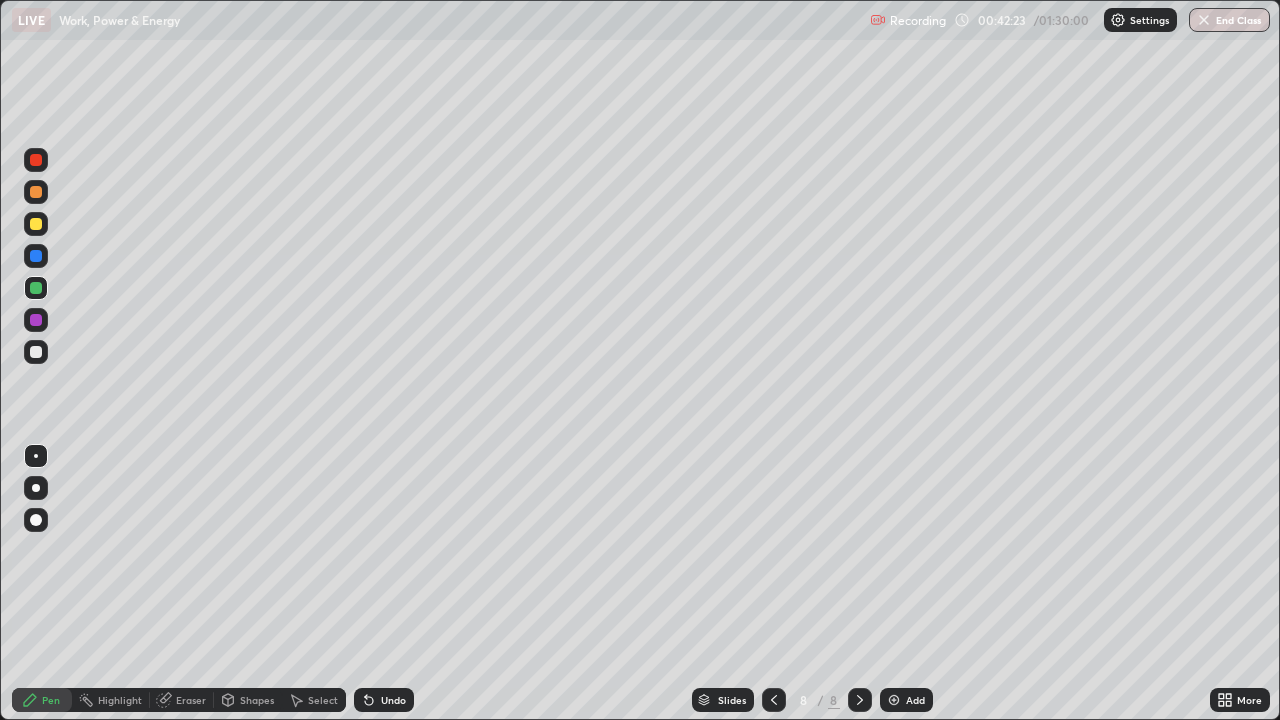 click at bounding box center (36, 224) 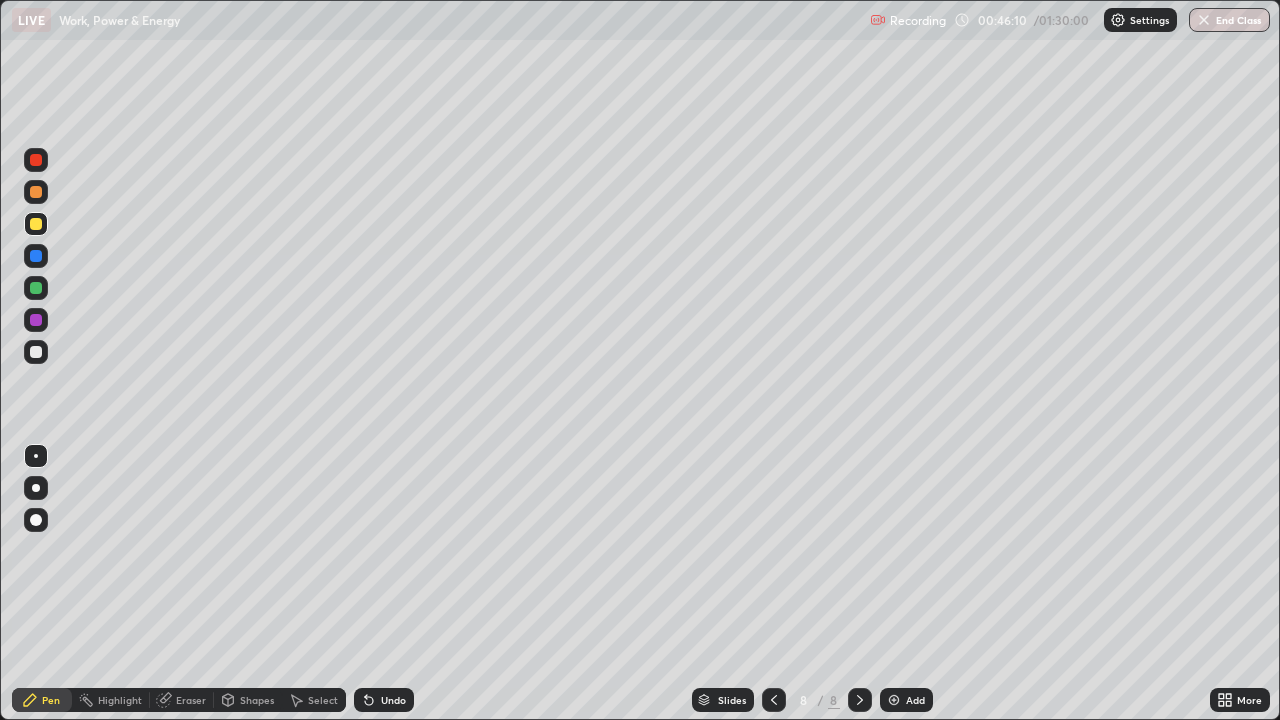 click at bounding box center [36, 352] 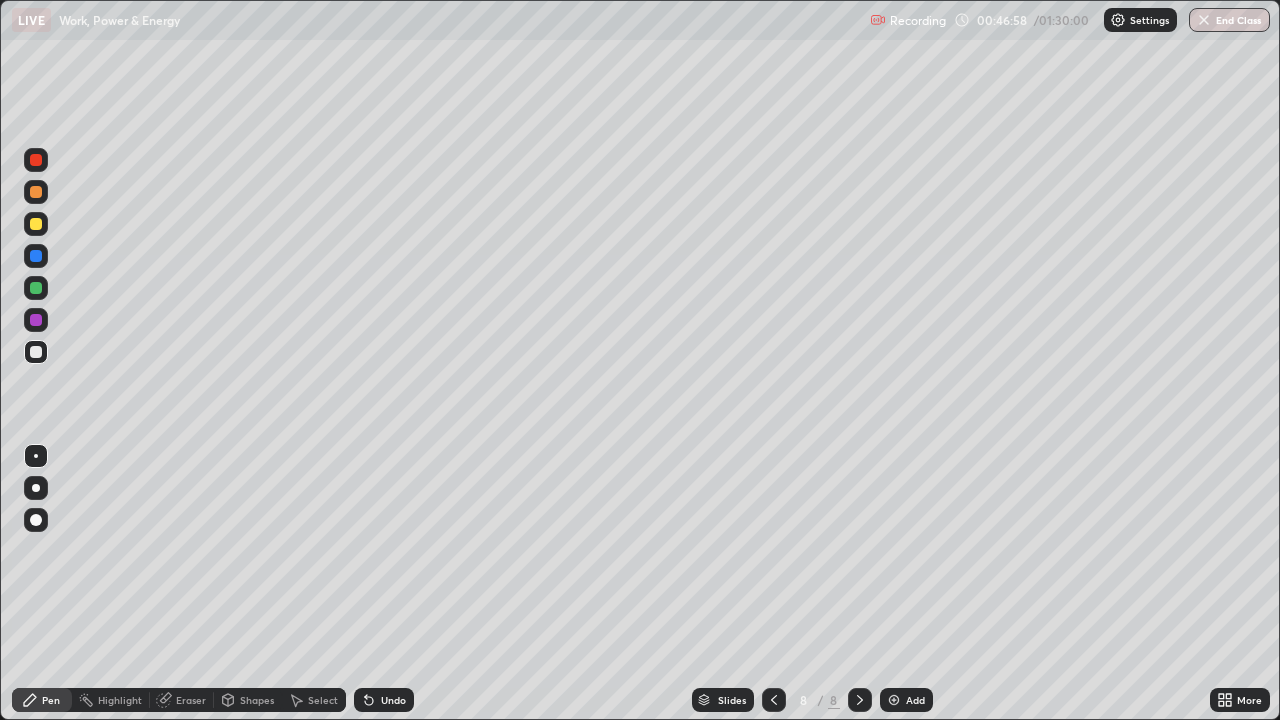 click on "Undo" at bounding box center (393, 700) 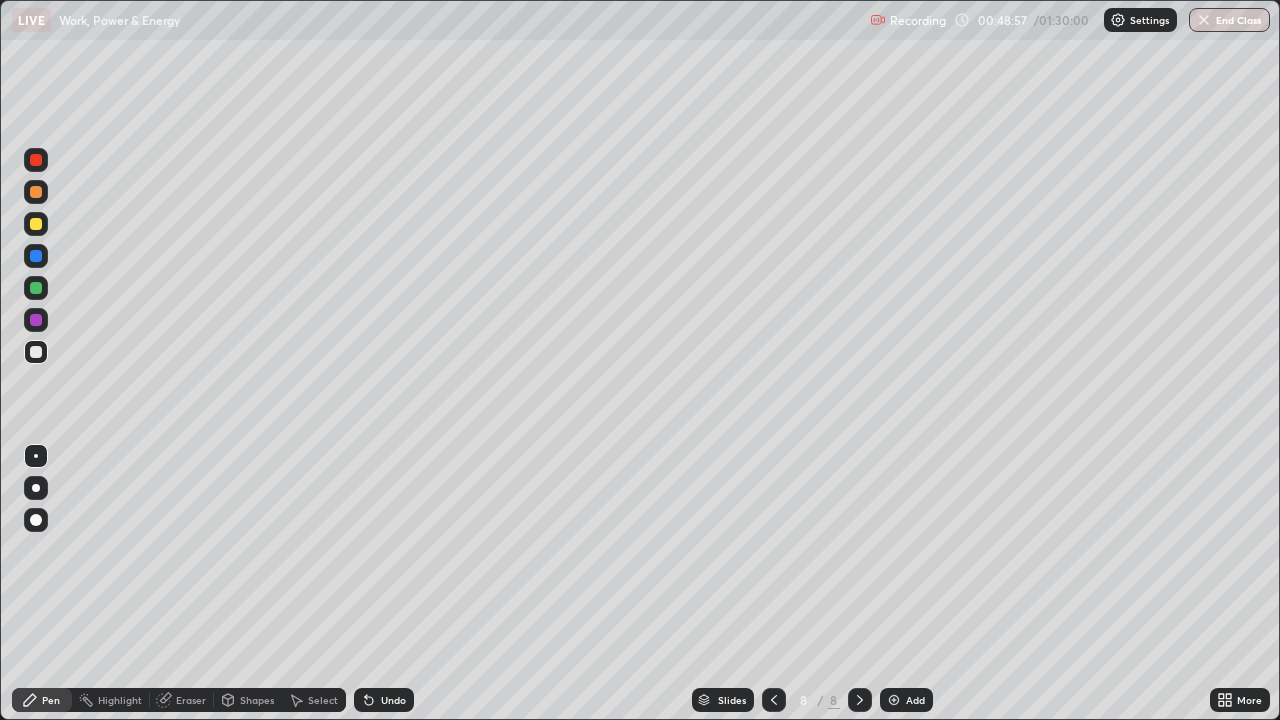 click 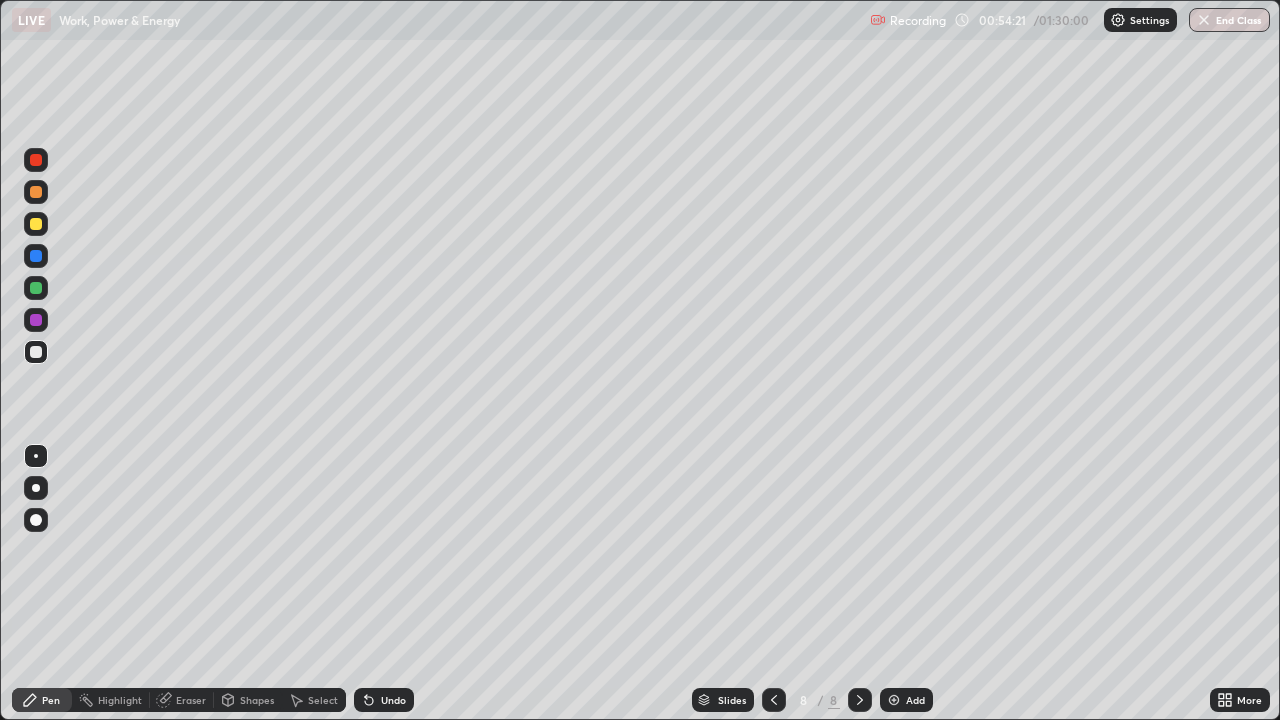 click 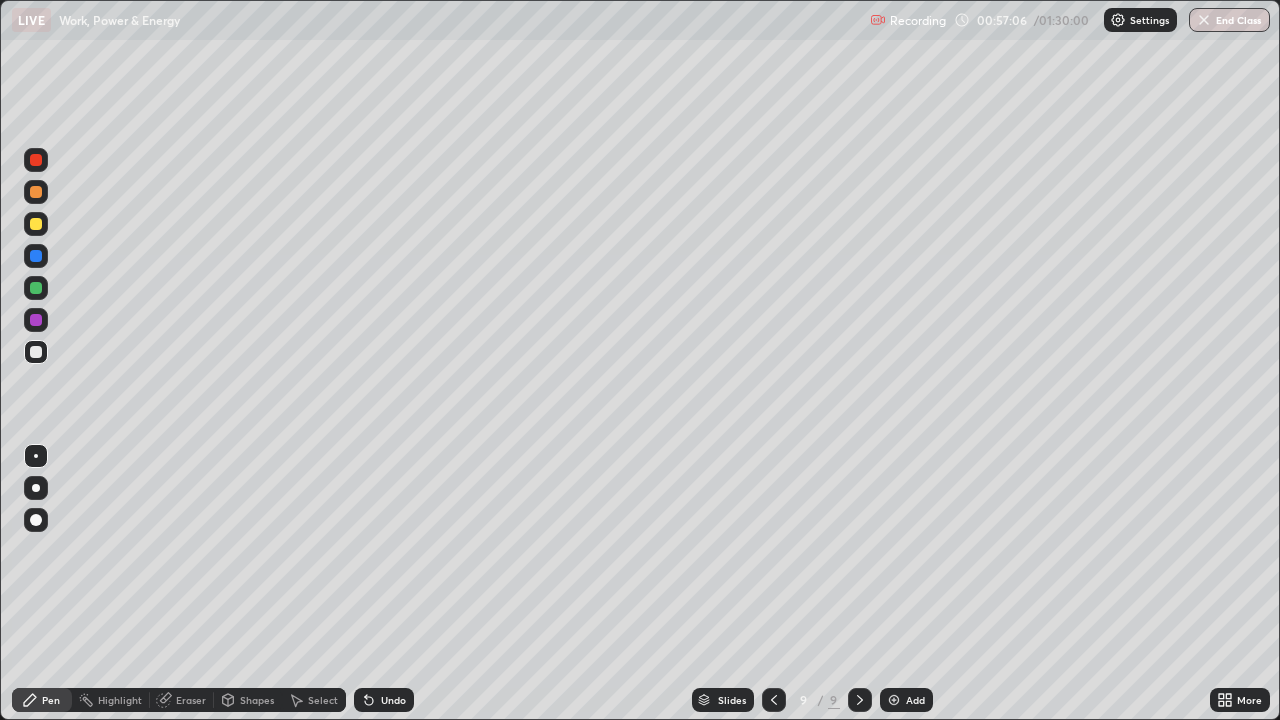 click 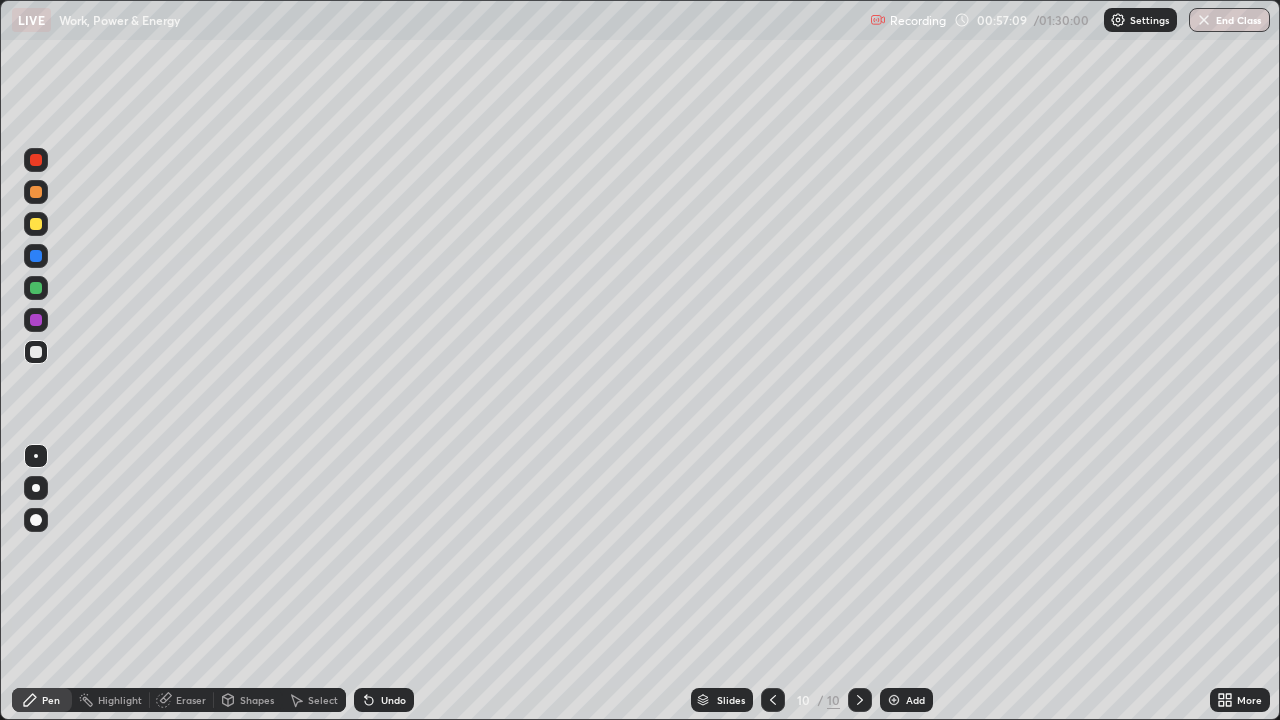 click on "Shapes" at bounding box center (257, 700) 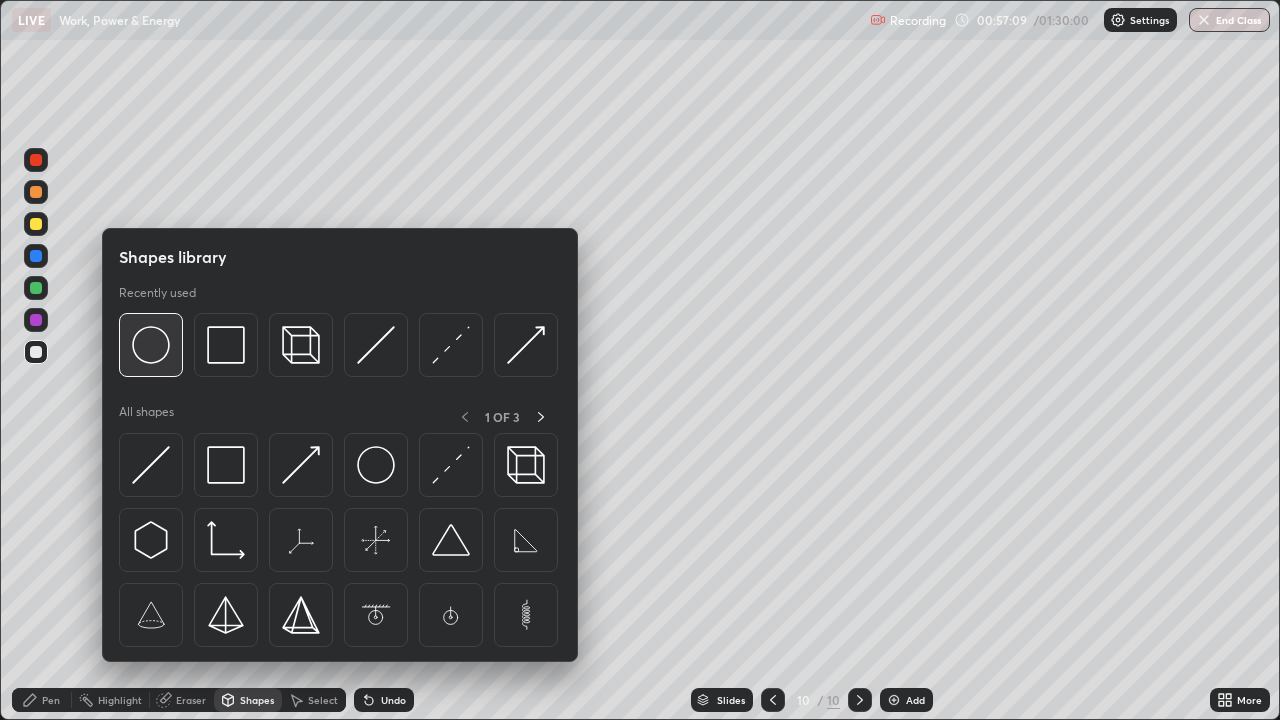 click at bounding box center [151, 345] 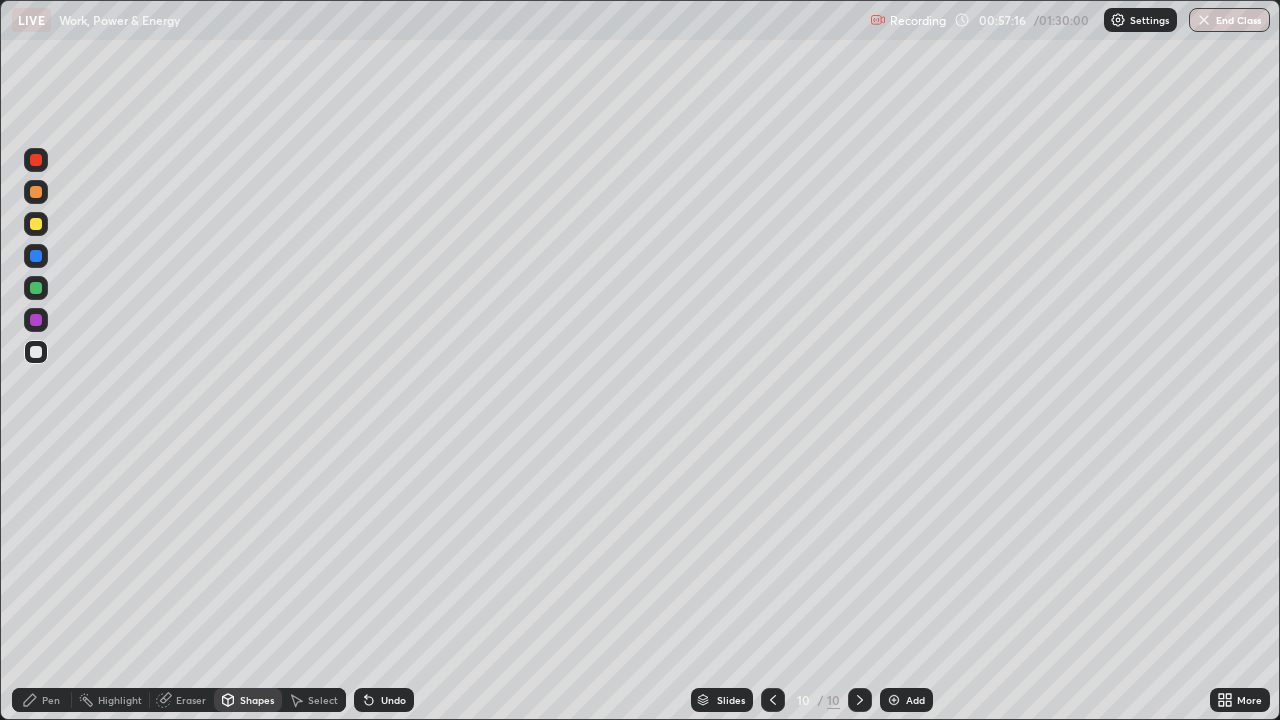 click at bounding box center [36, 256] 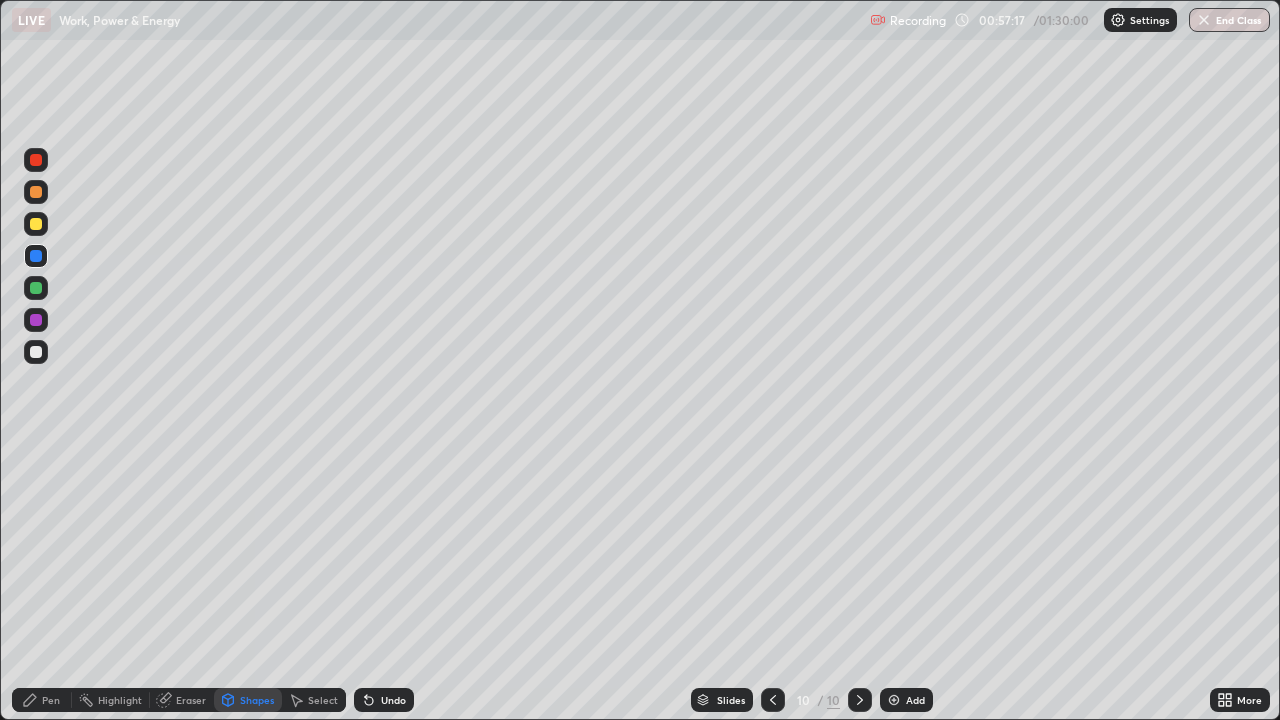 click on "Pen" at bounding box center (42, 700) 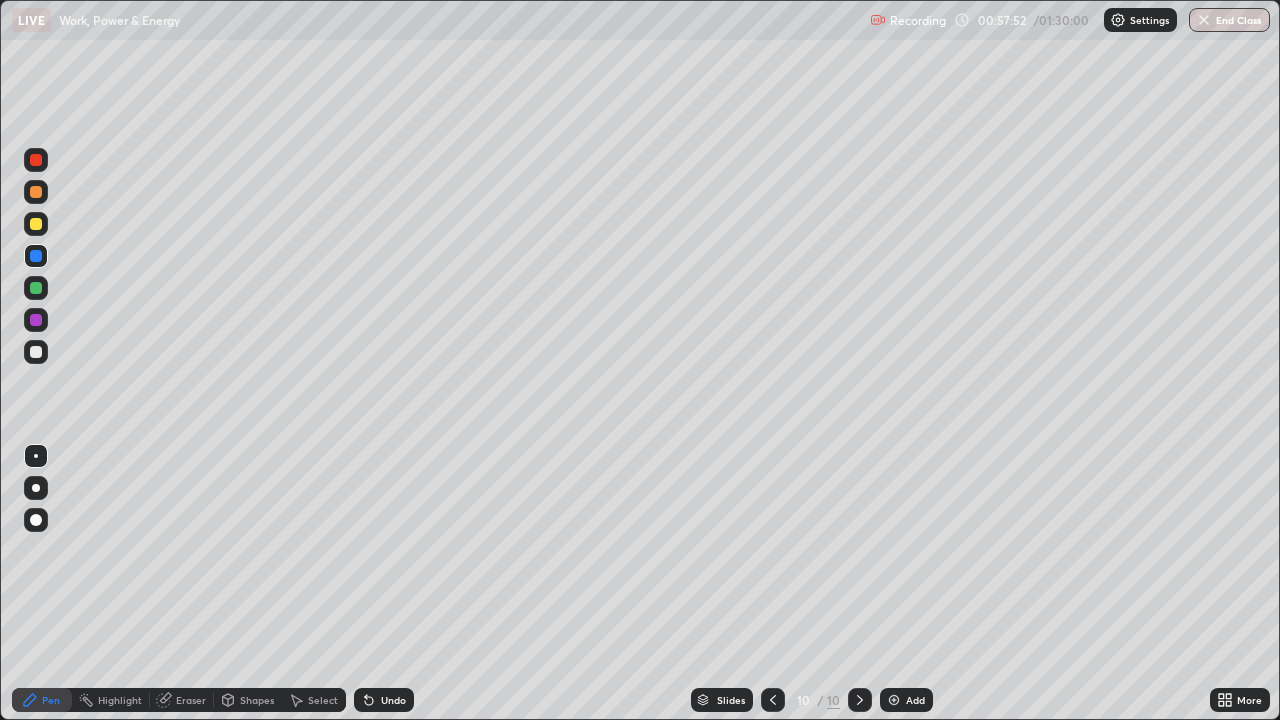click at bounding box center [36, 224] 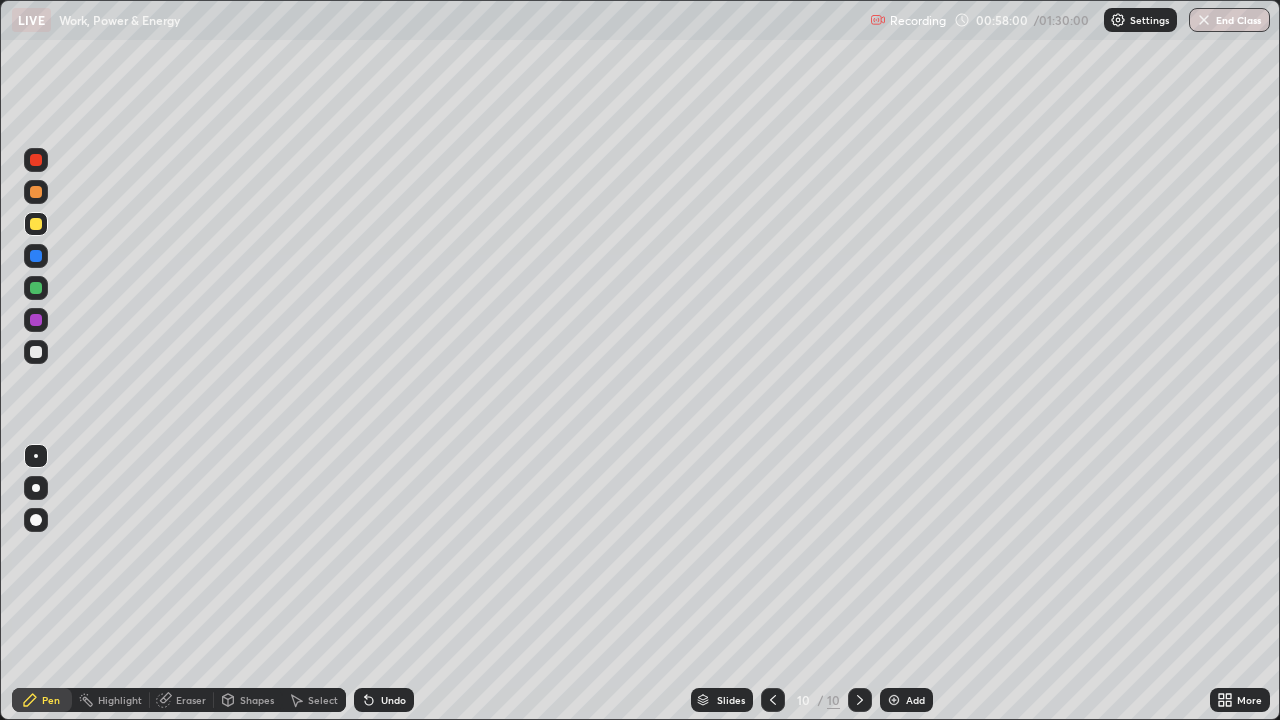 click on "Undo" at bounding box center [384, 700] 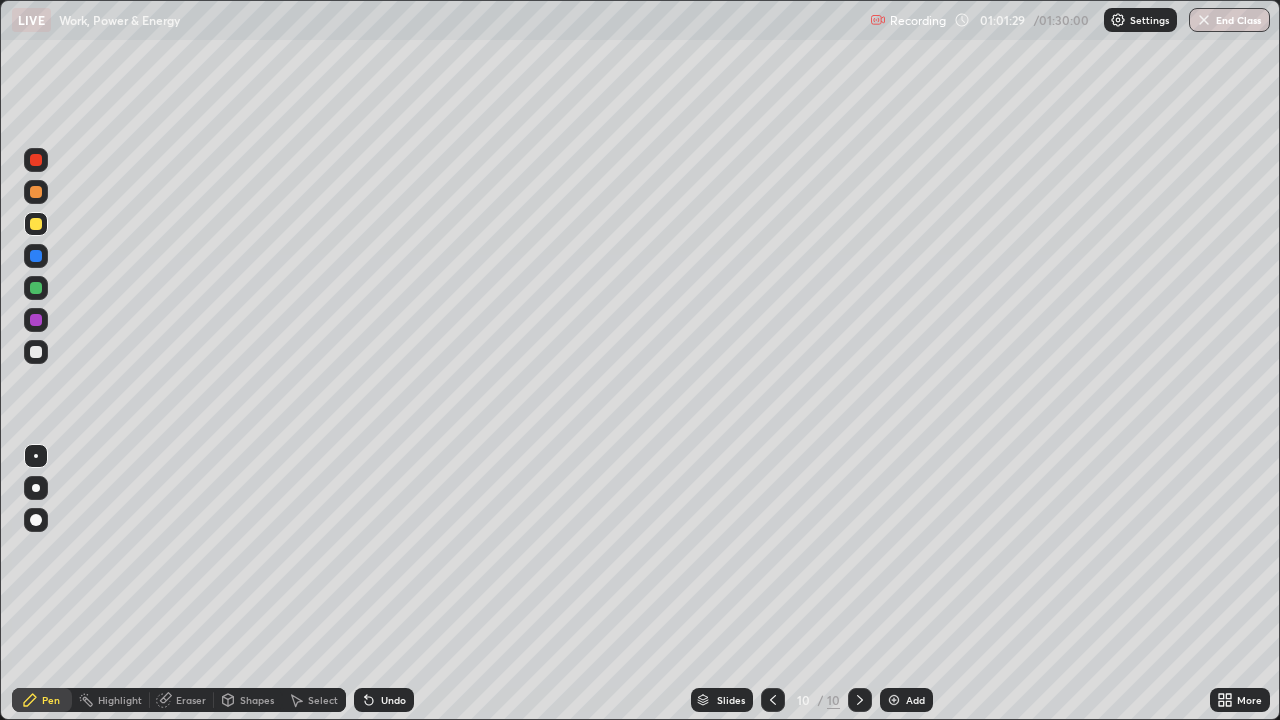click at bounding box center [894, 700] 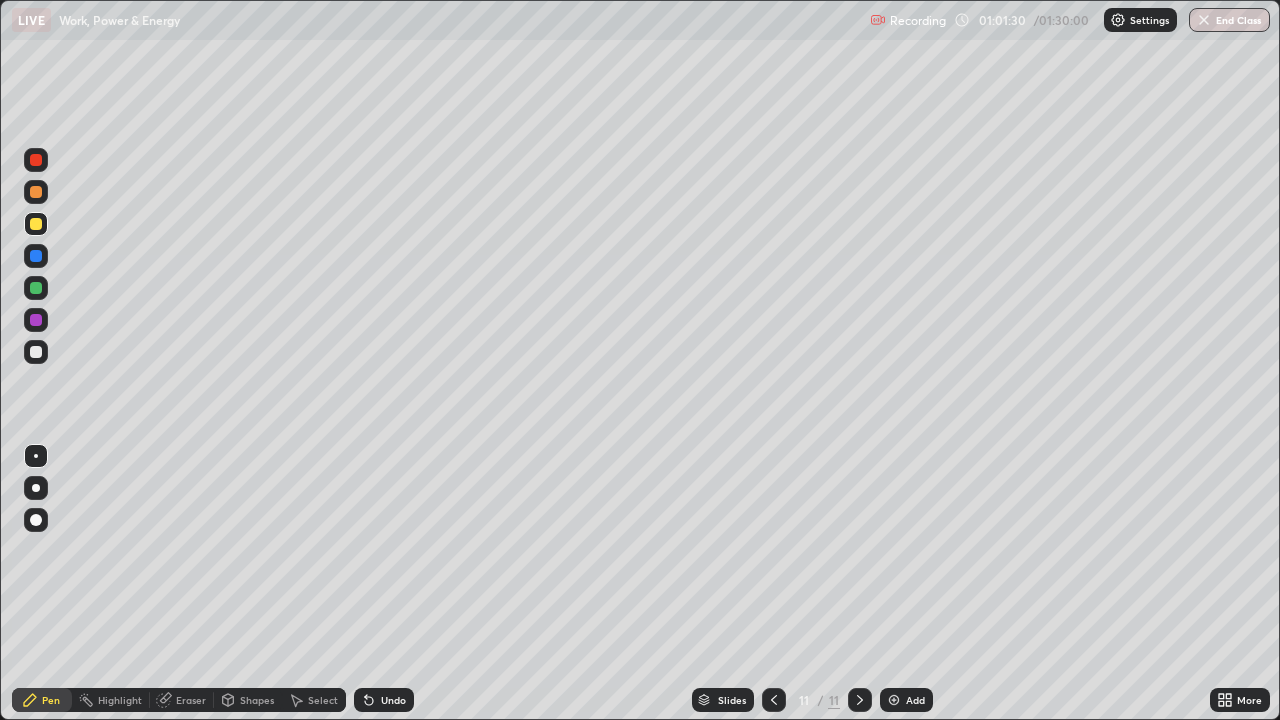 click at bounding box center (36, 352) 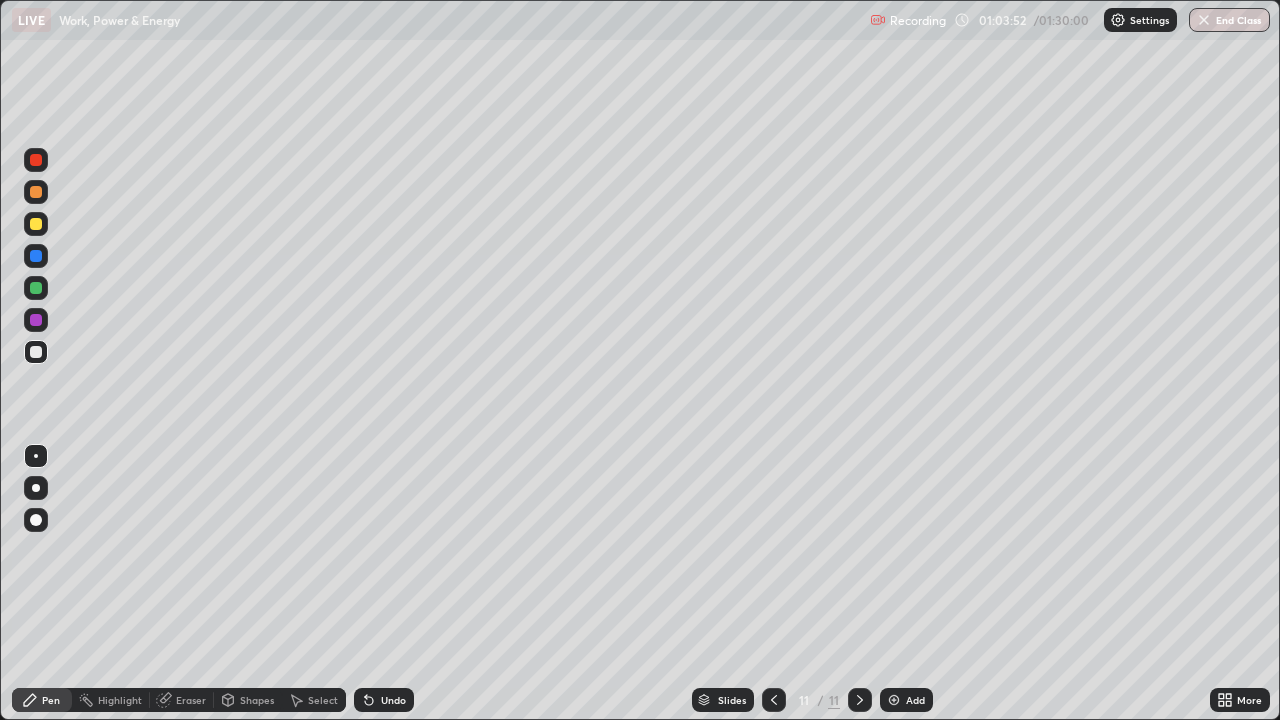 click on "Shapes" at bounding box center [257, 700] 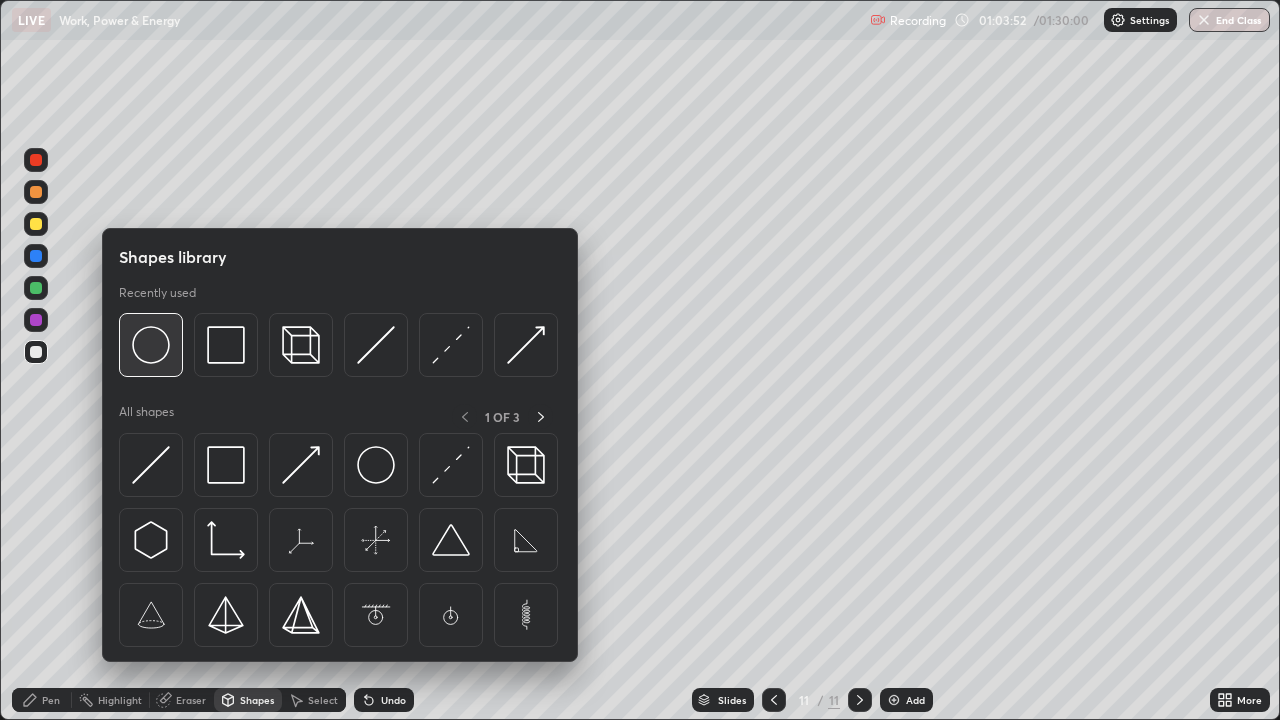 click at bounding box center (151, 345) 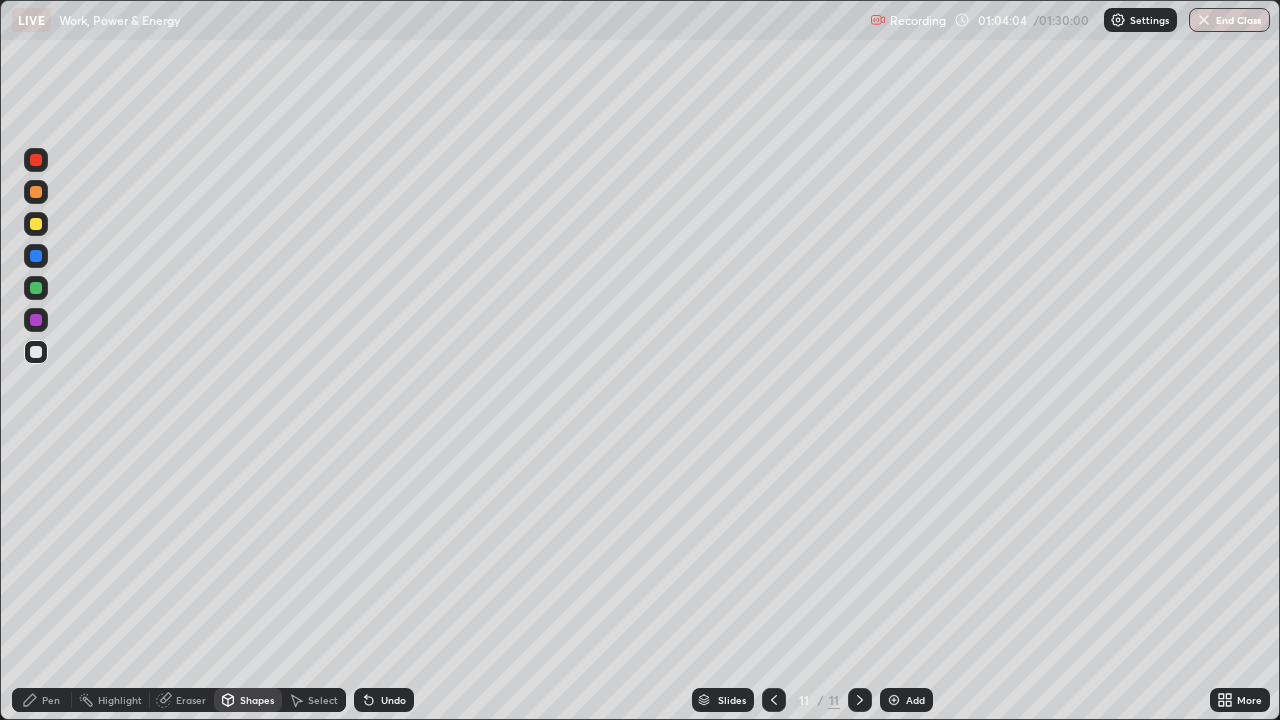 click at bounding box center (36, 288) 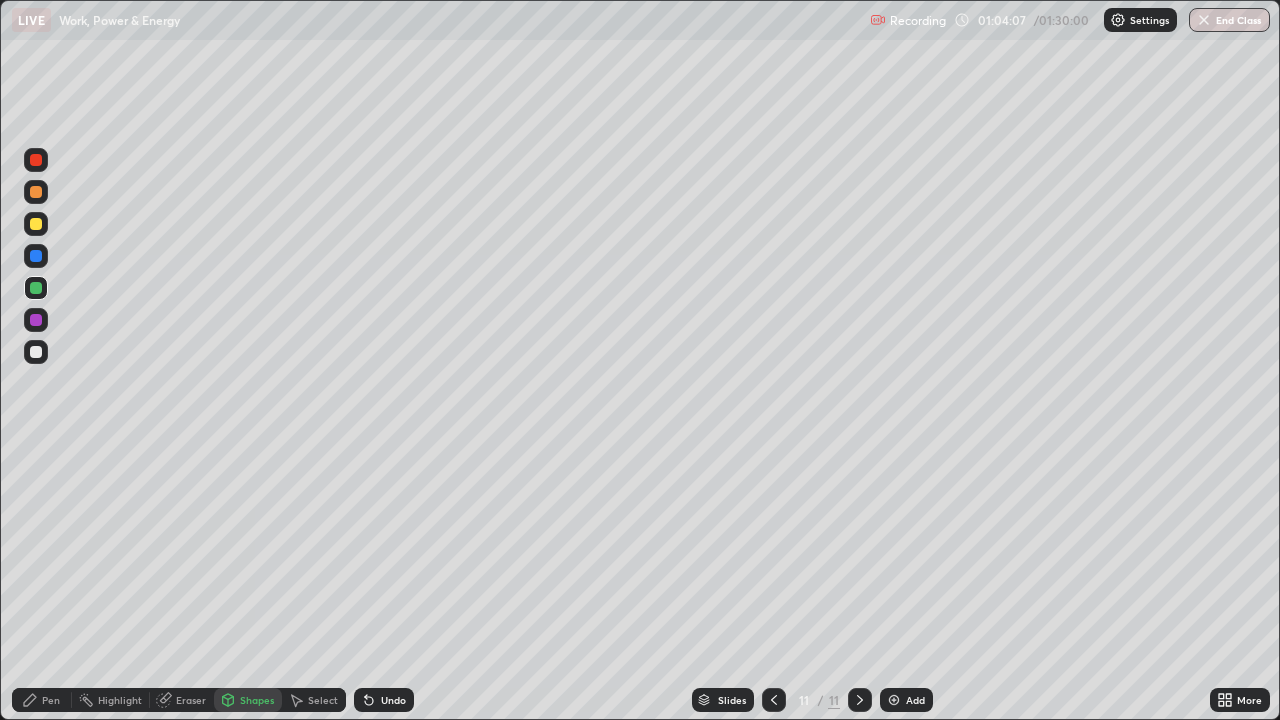 click on "Pen" at bounding box center (51, 700) 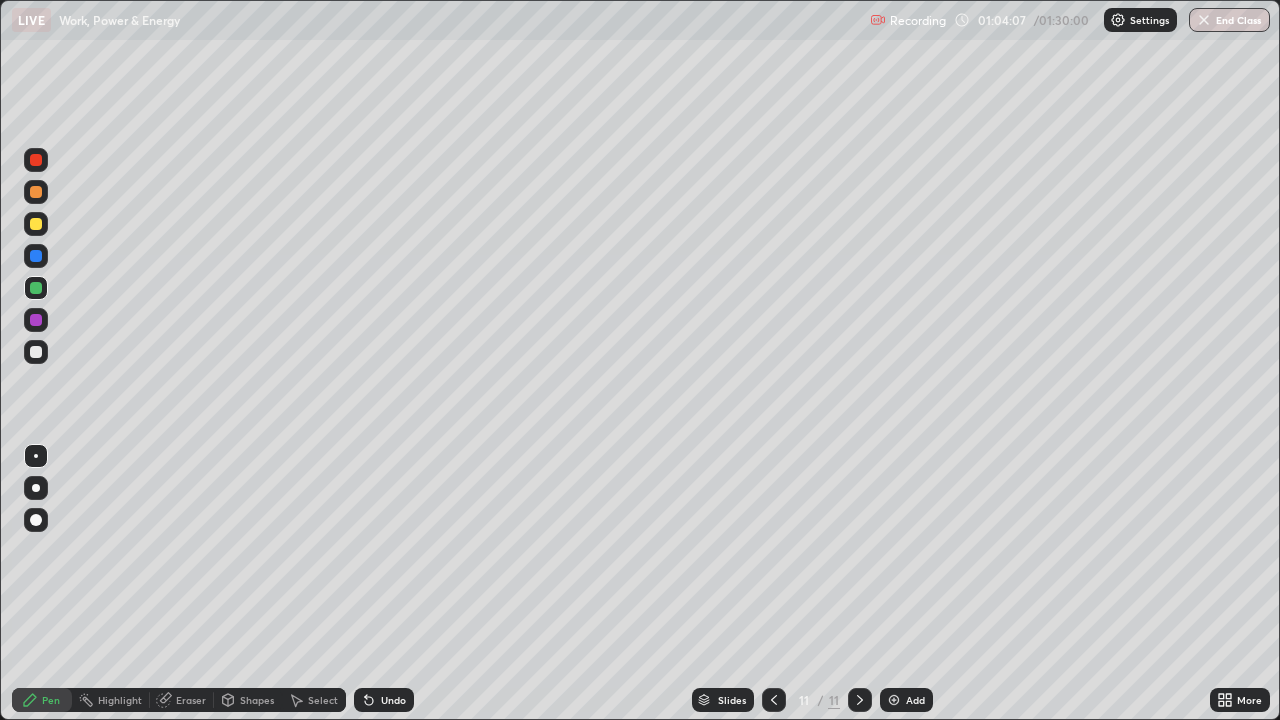 click at bounding box center [36, 352] 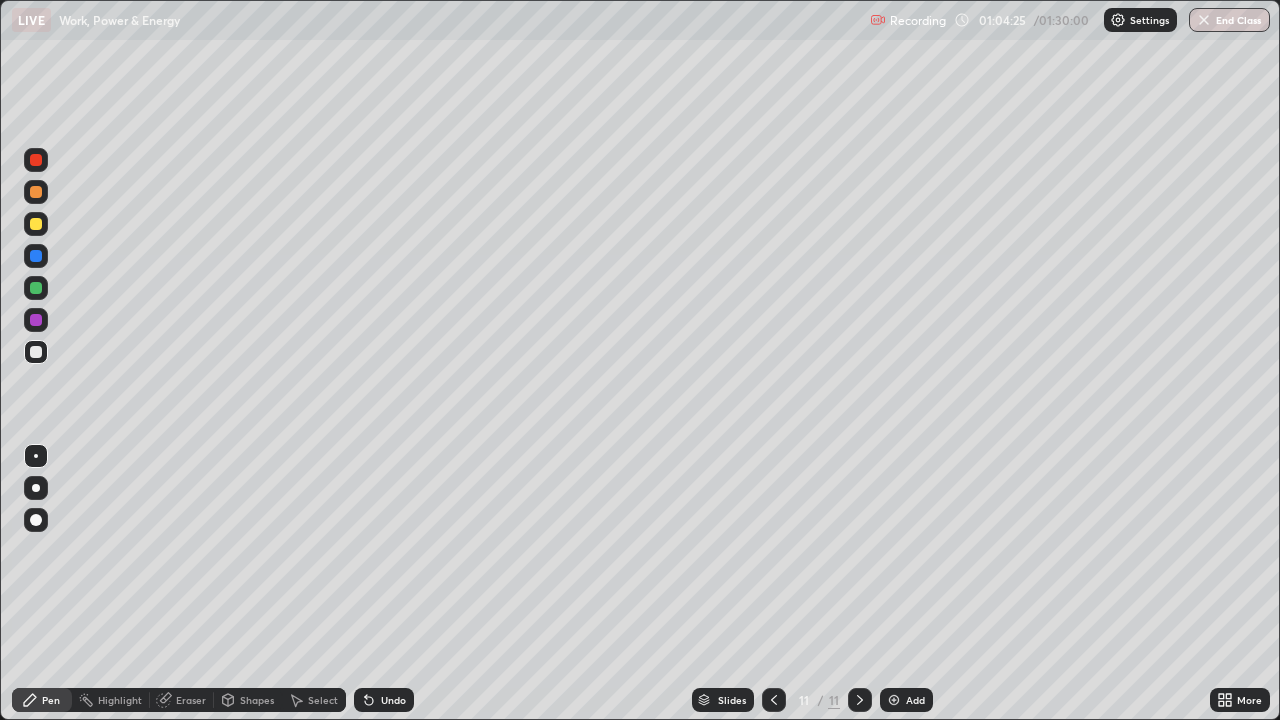click at bounding box center [36, 256] 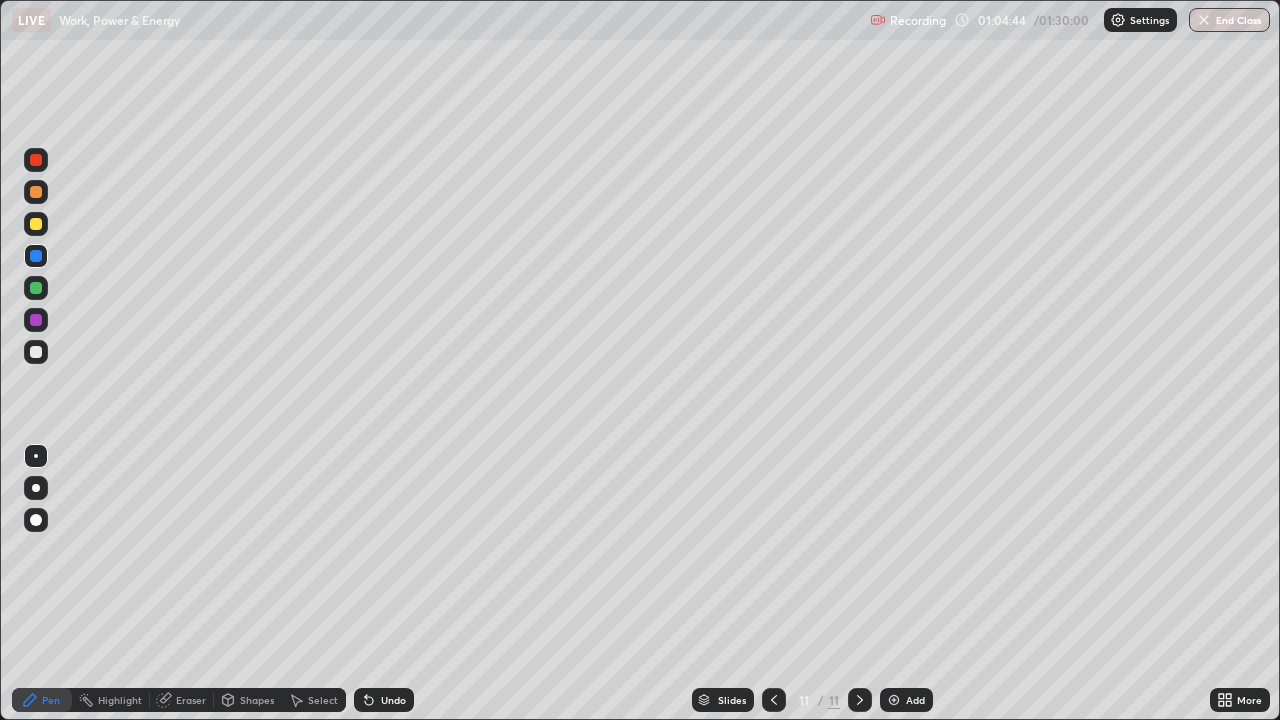 click at bounding box center (36, 224) 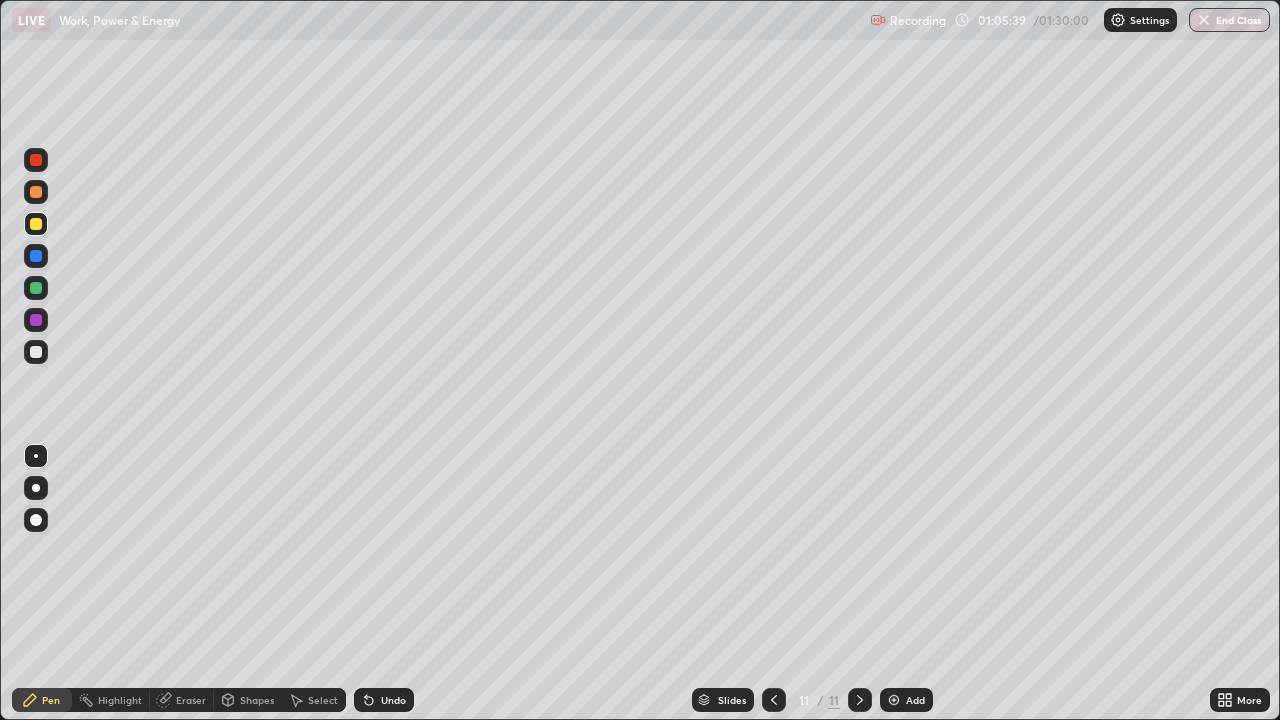 click at bounding box center (36, 256) 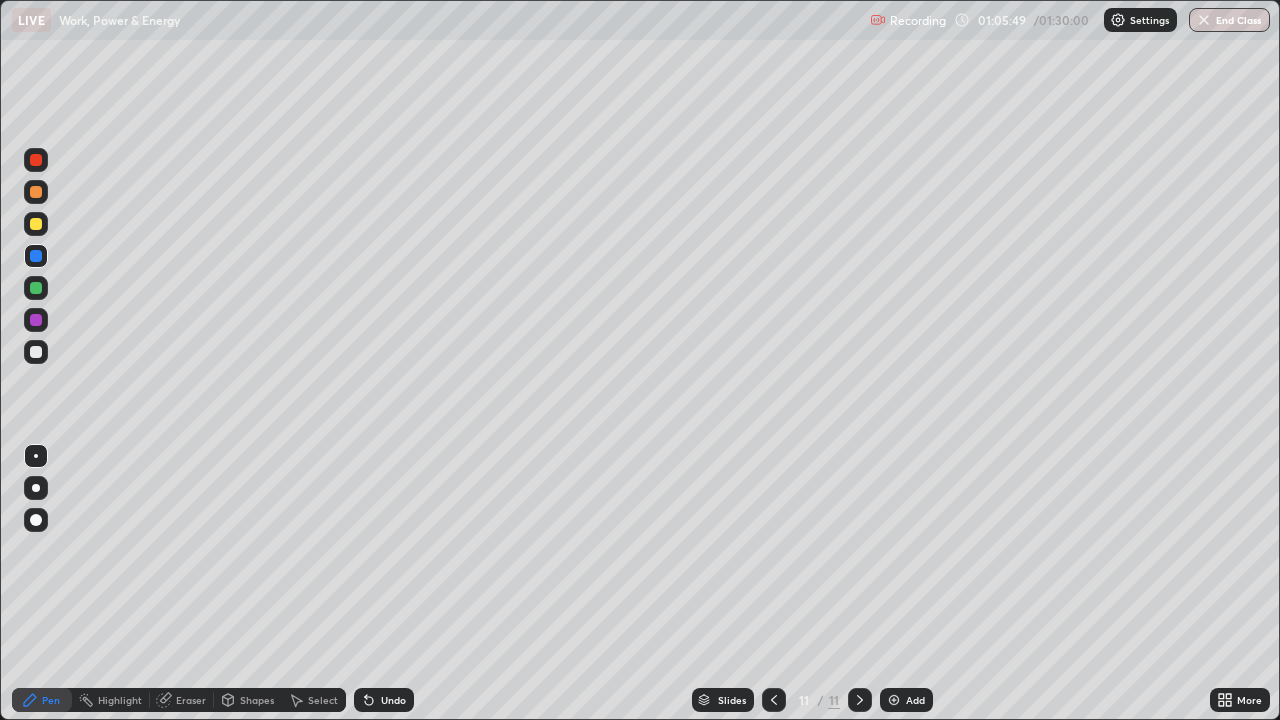 click at bounding box center [36, 288] 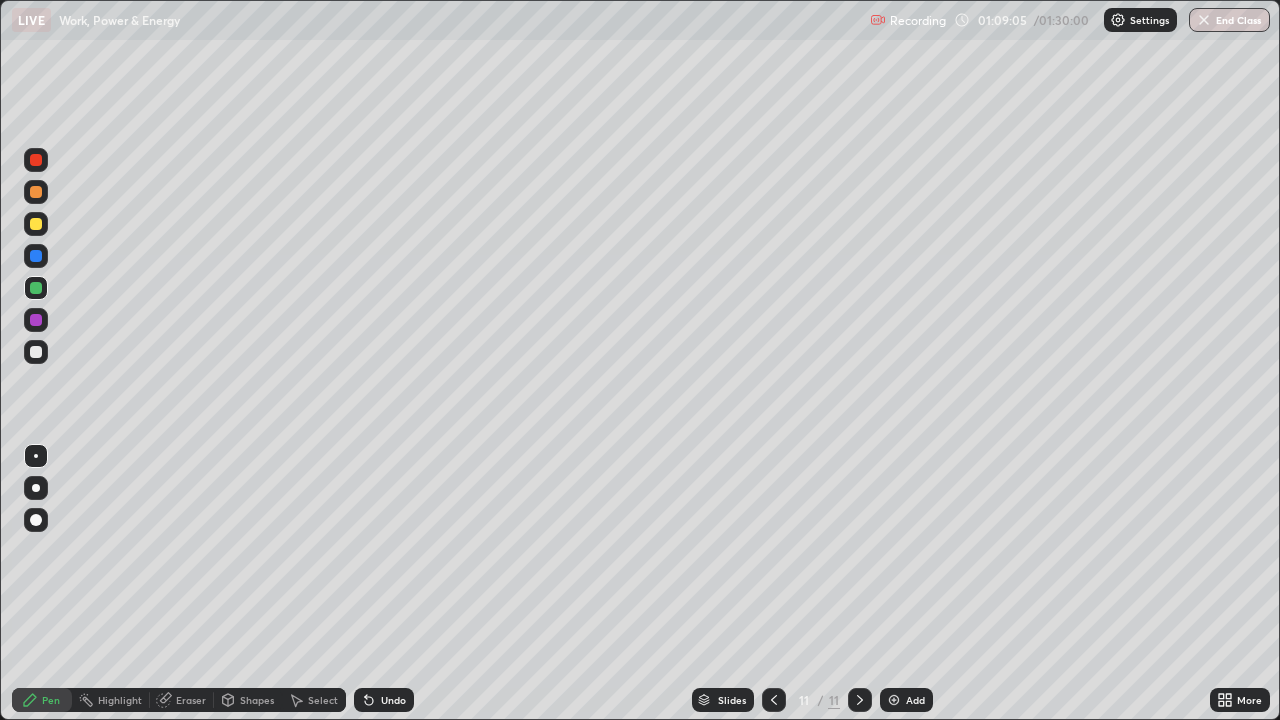 click at bounding box center [36, 160] 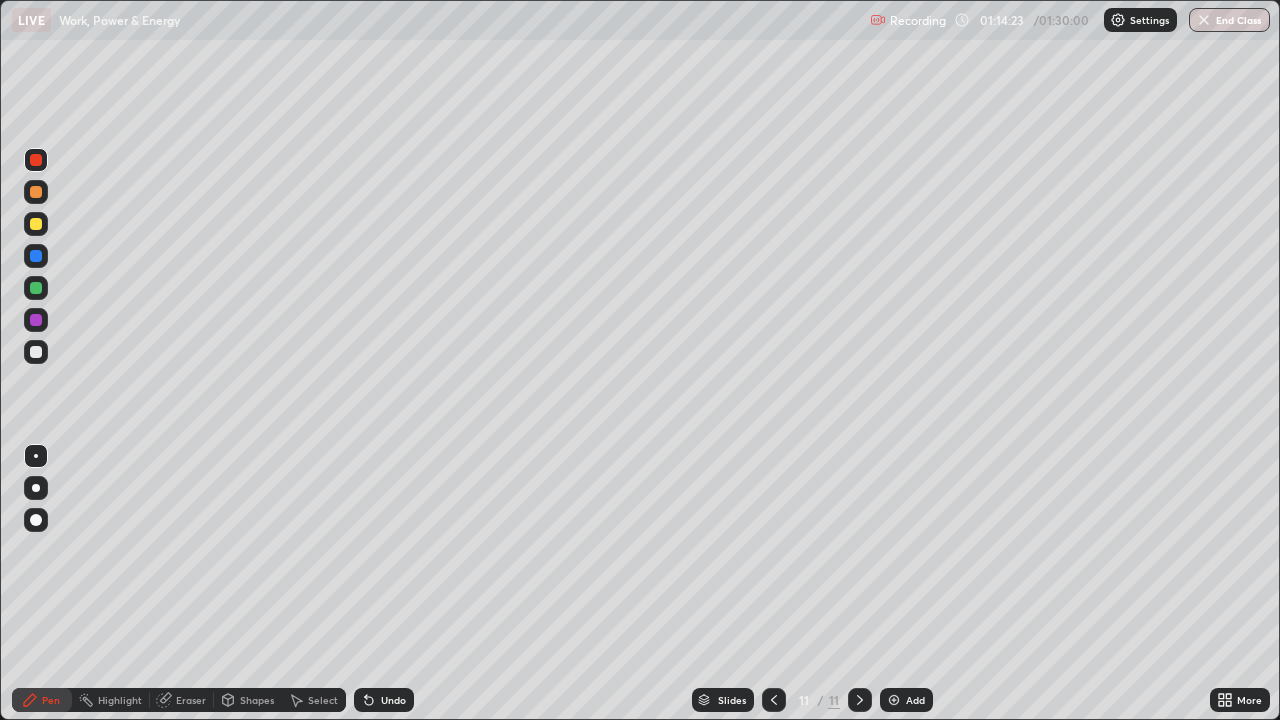 click 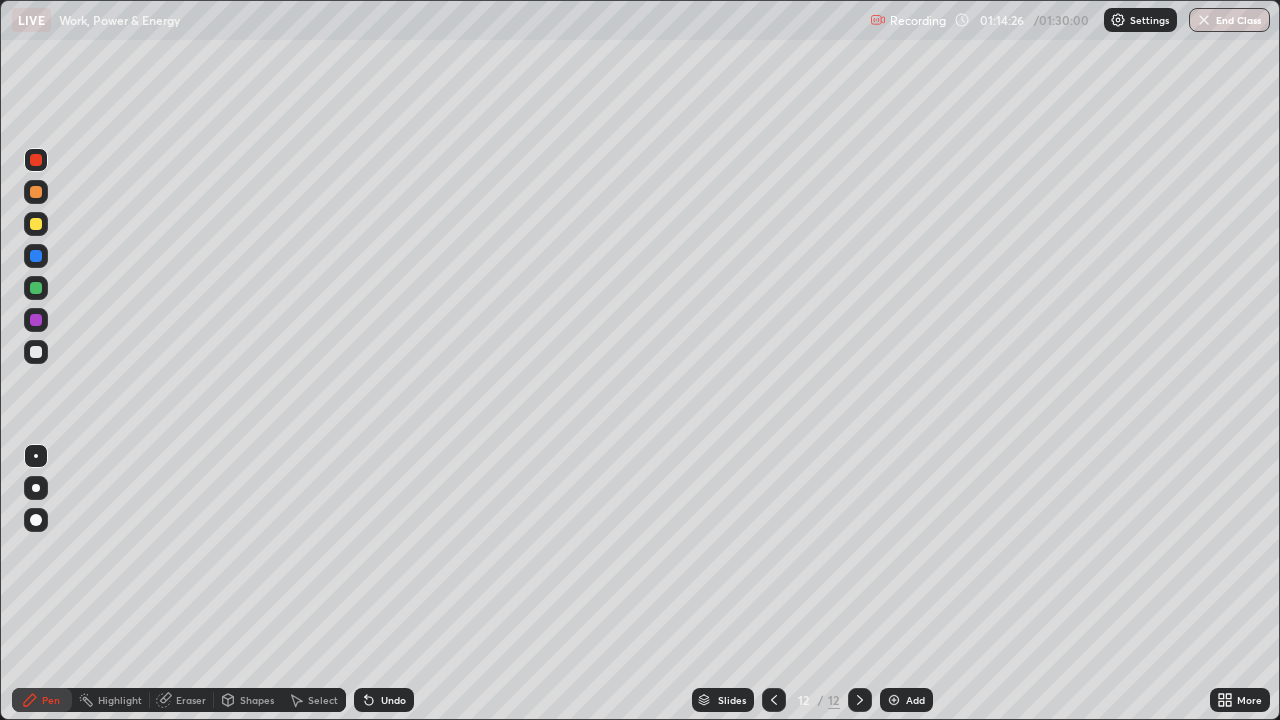 click on "Shapes" at bounding box center [248, 700] 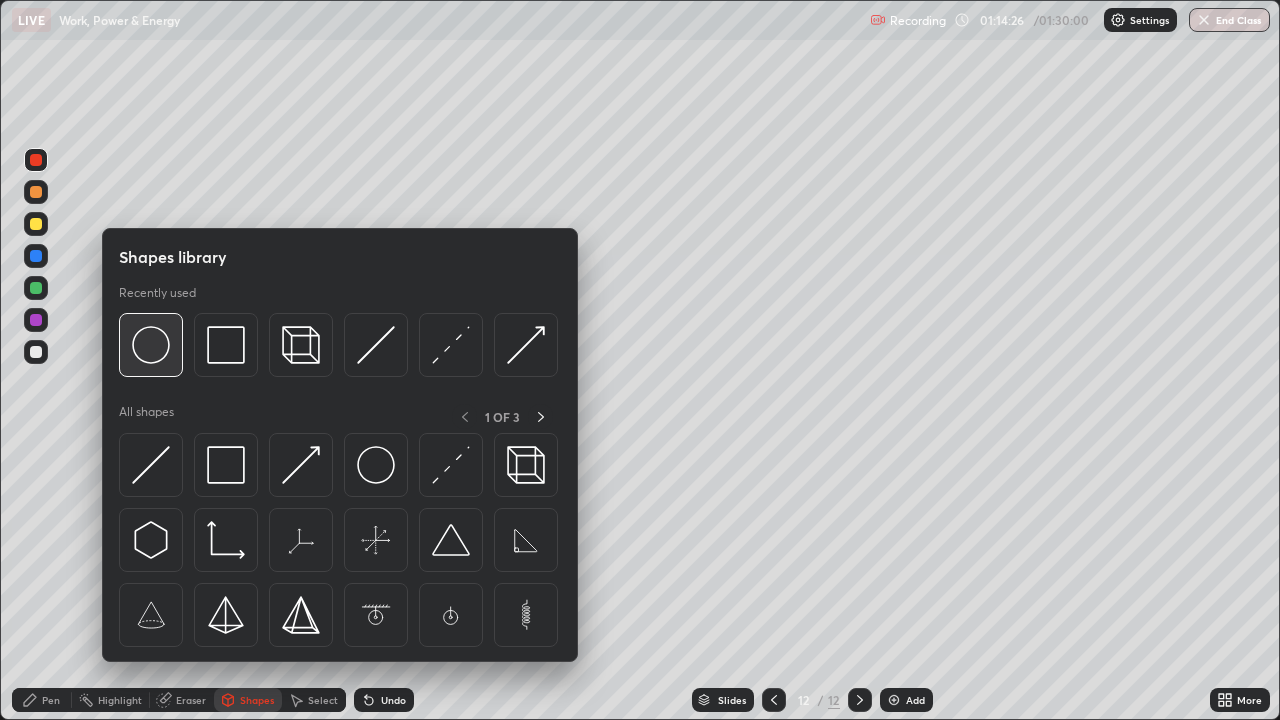 click at bounding box center [151, 345] 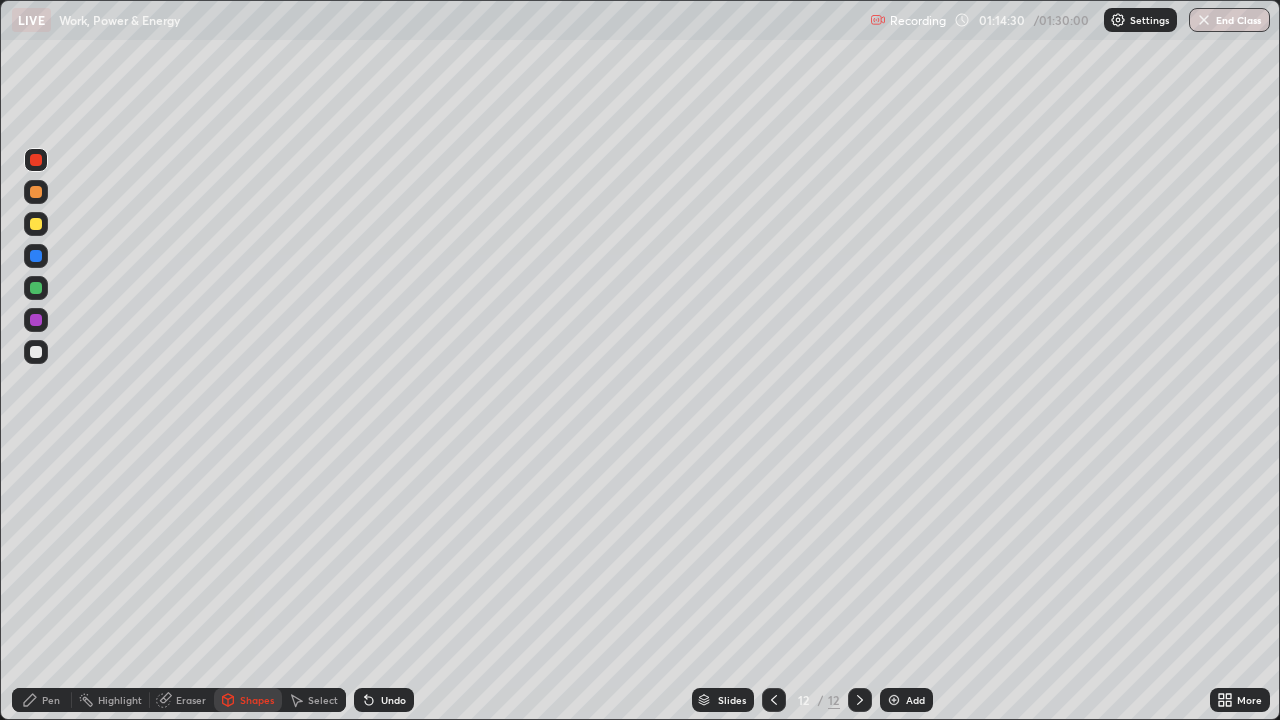 click at bounding box center (36, 256) 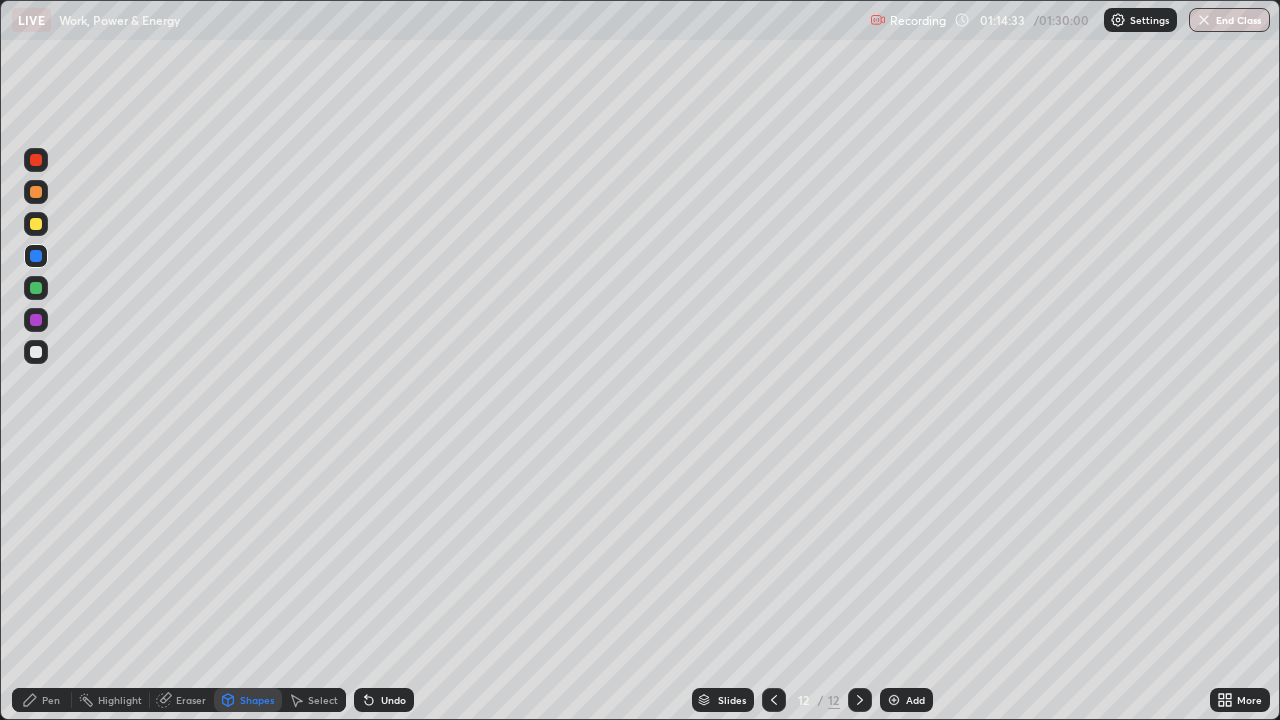 click on "Pen" at bounding box center [51, 700] 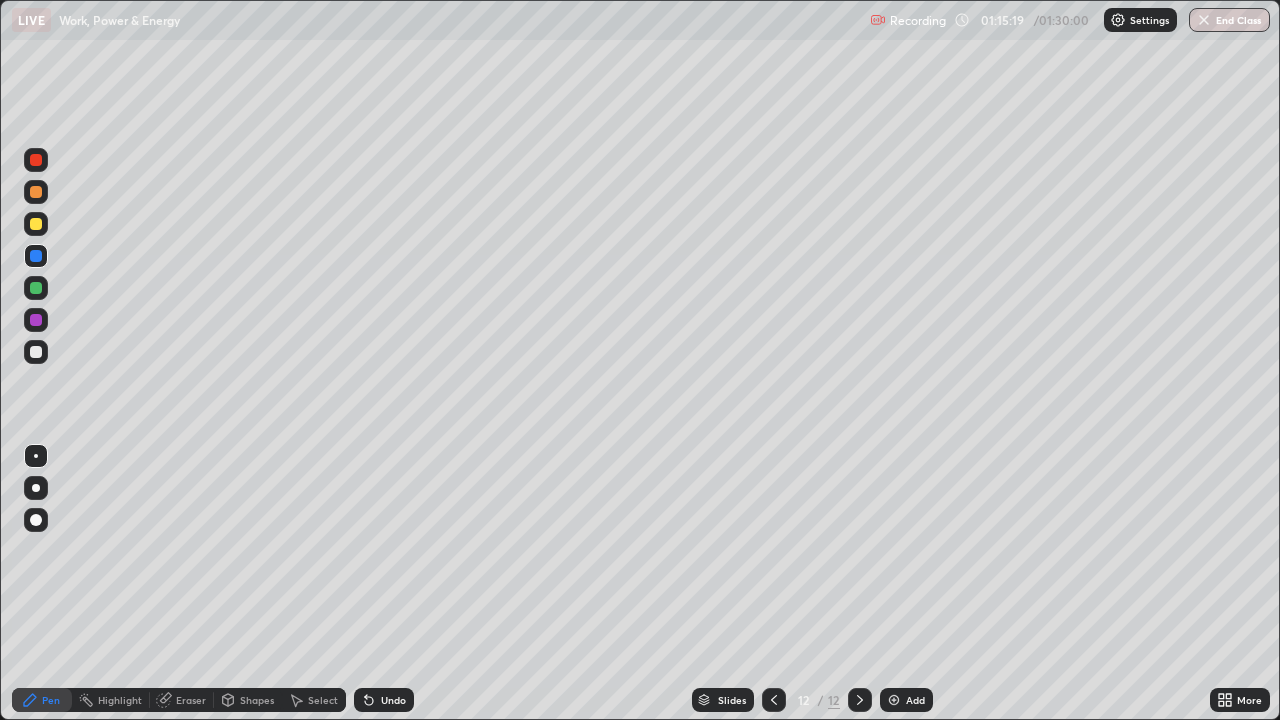 click at bounding box center (36, 224) 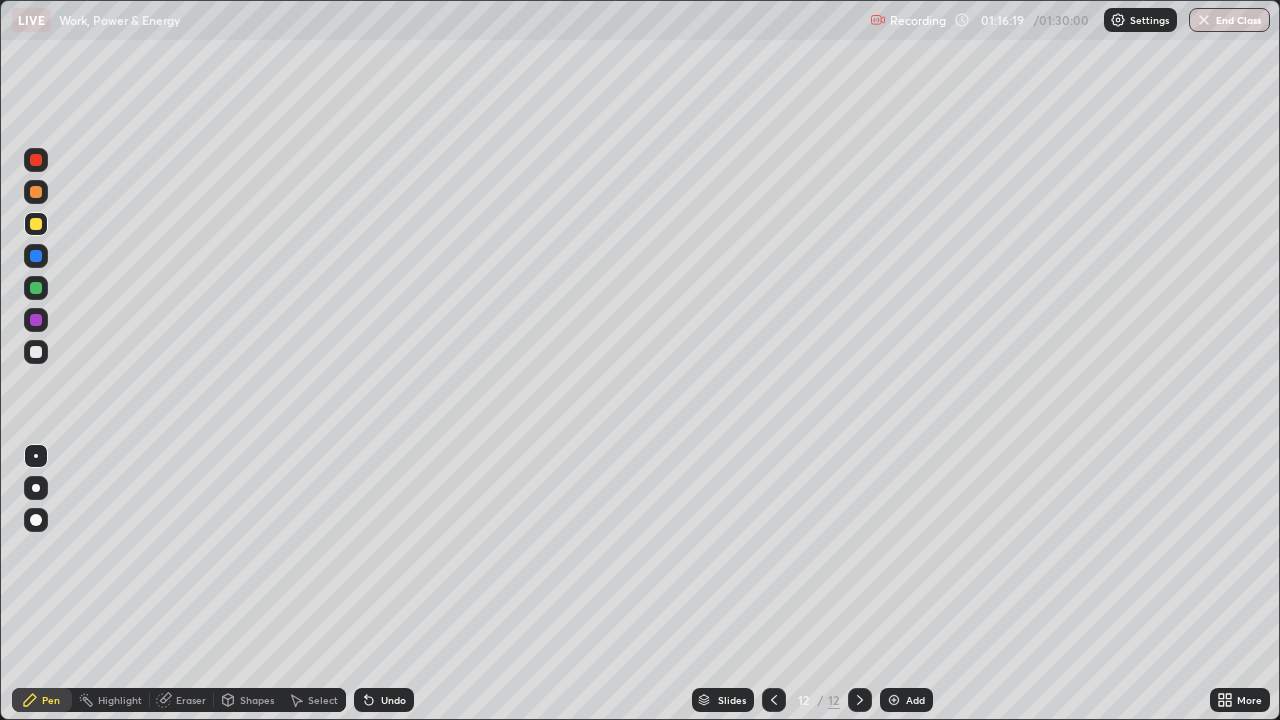 click at bounding box center [36, 192] 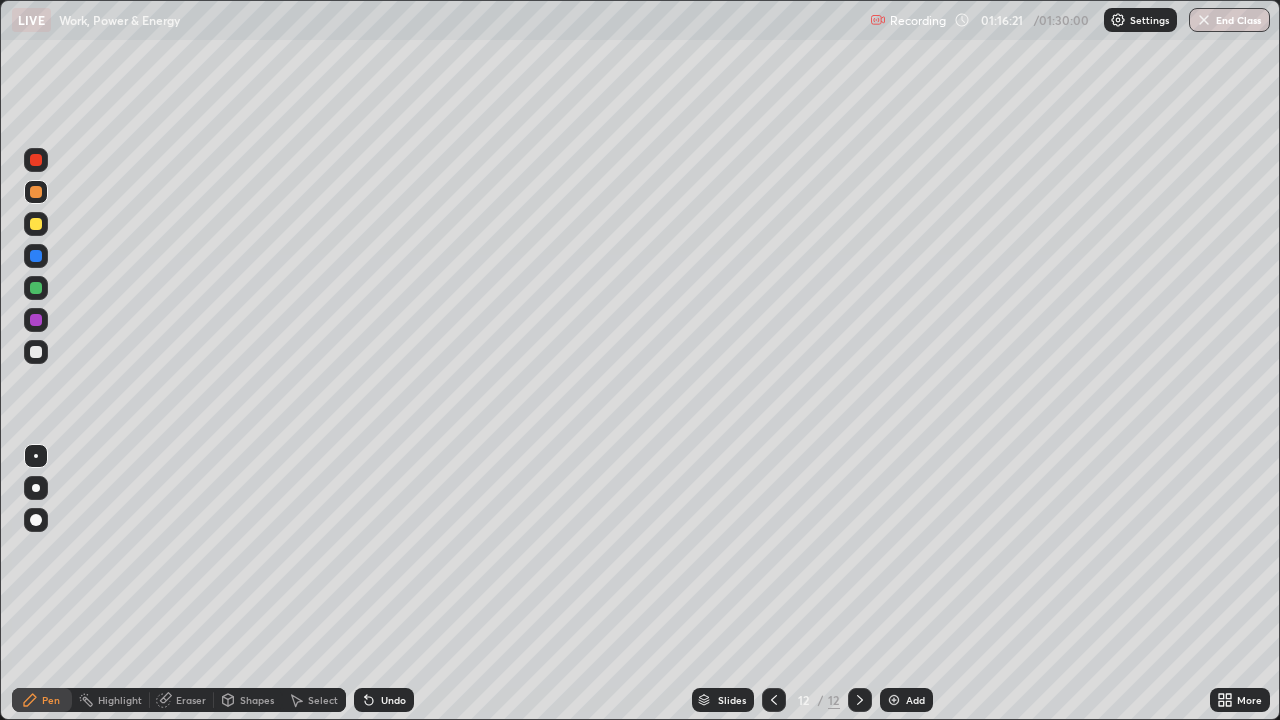 click at bounding box center [36, 160] 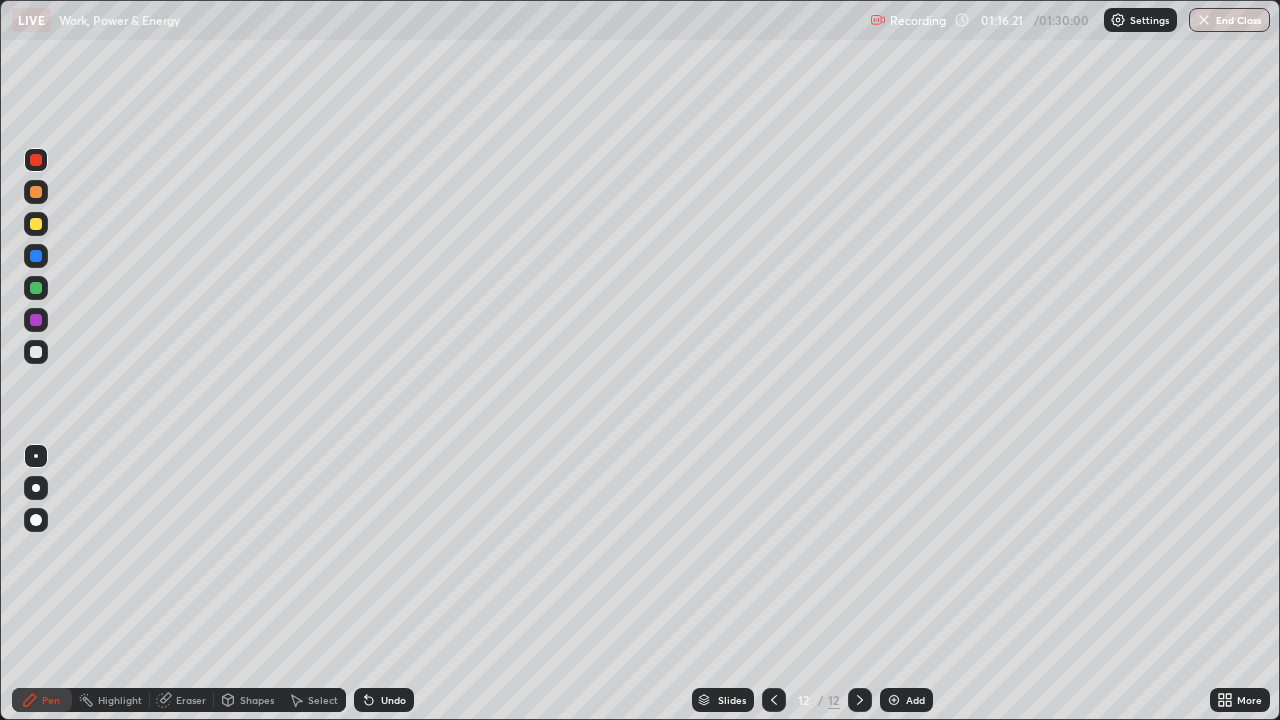click at bounding box center [36, 288] 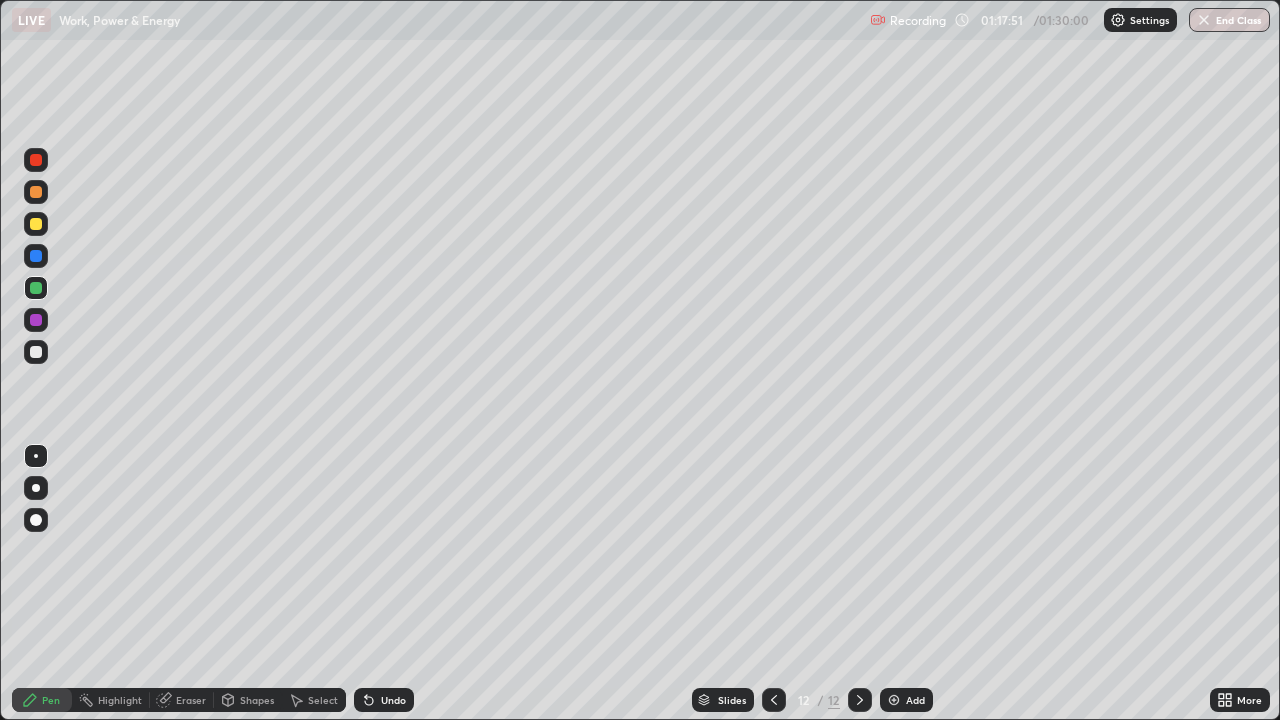 click at bounding box center (36, 224) 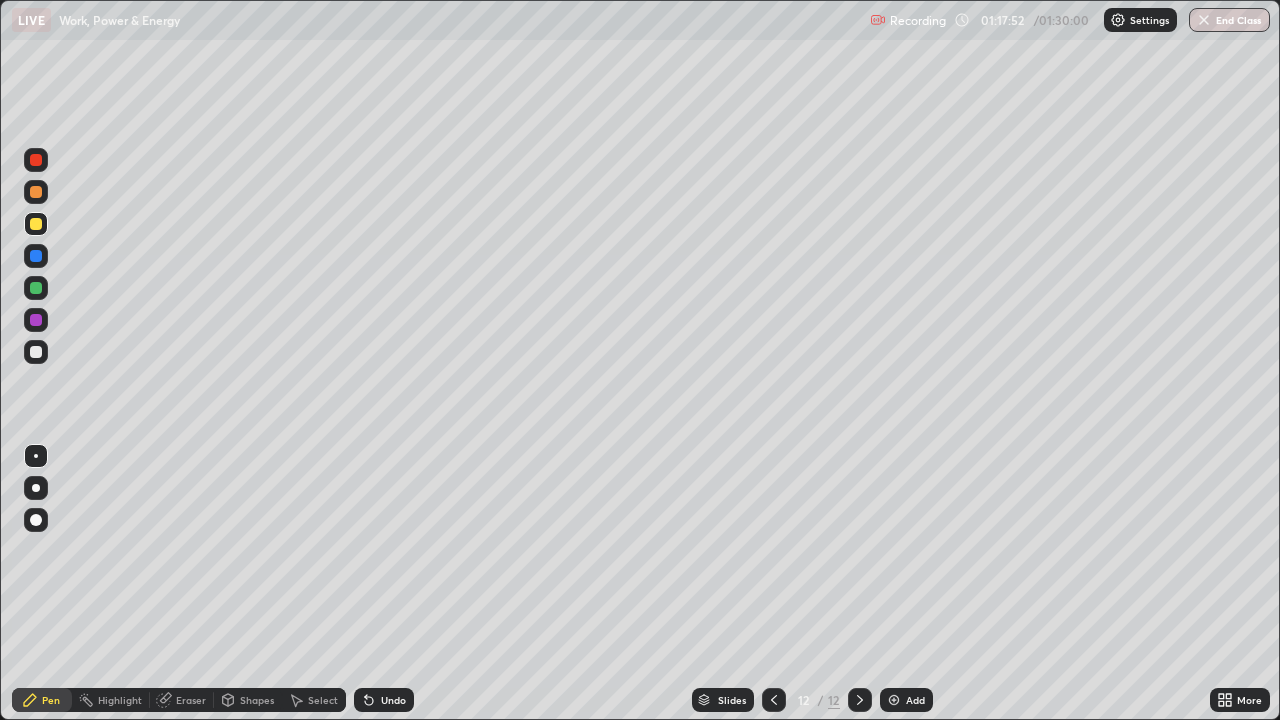 click at bounding box center [36, 160] 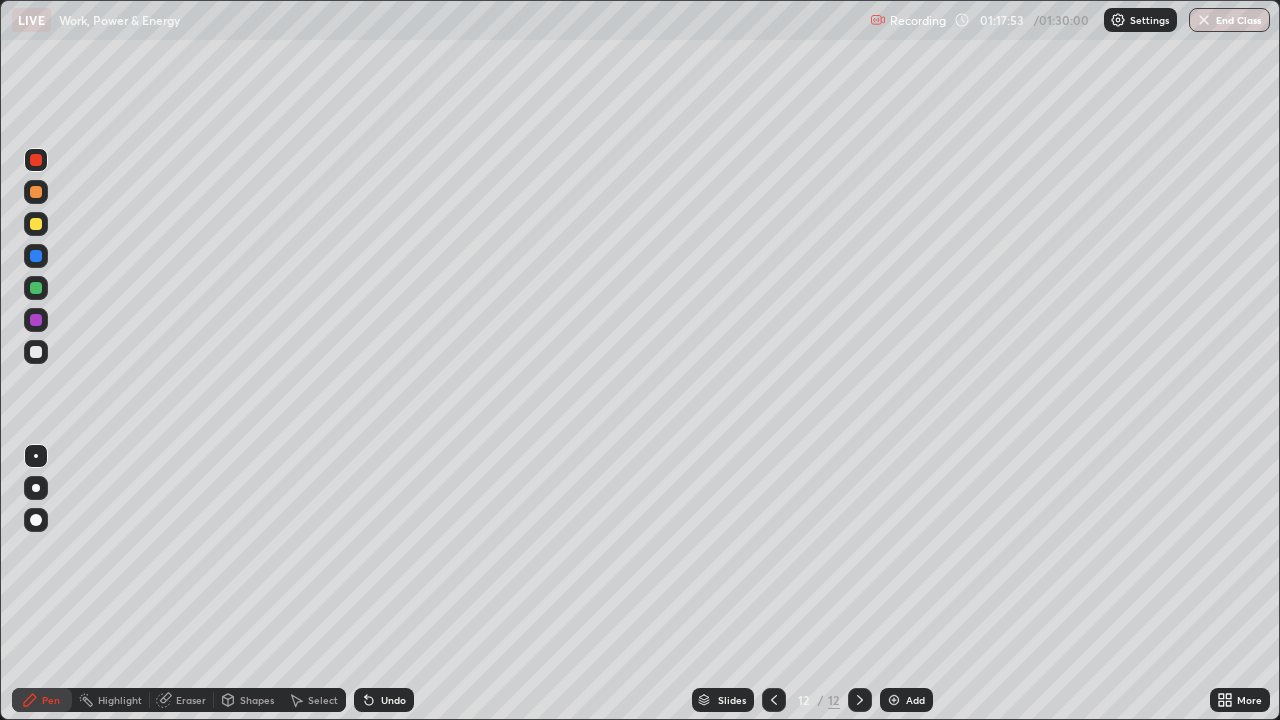 click at bounding box center [36, 352] 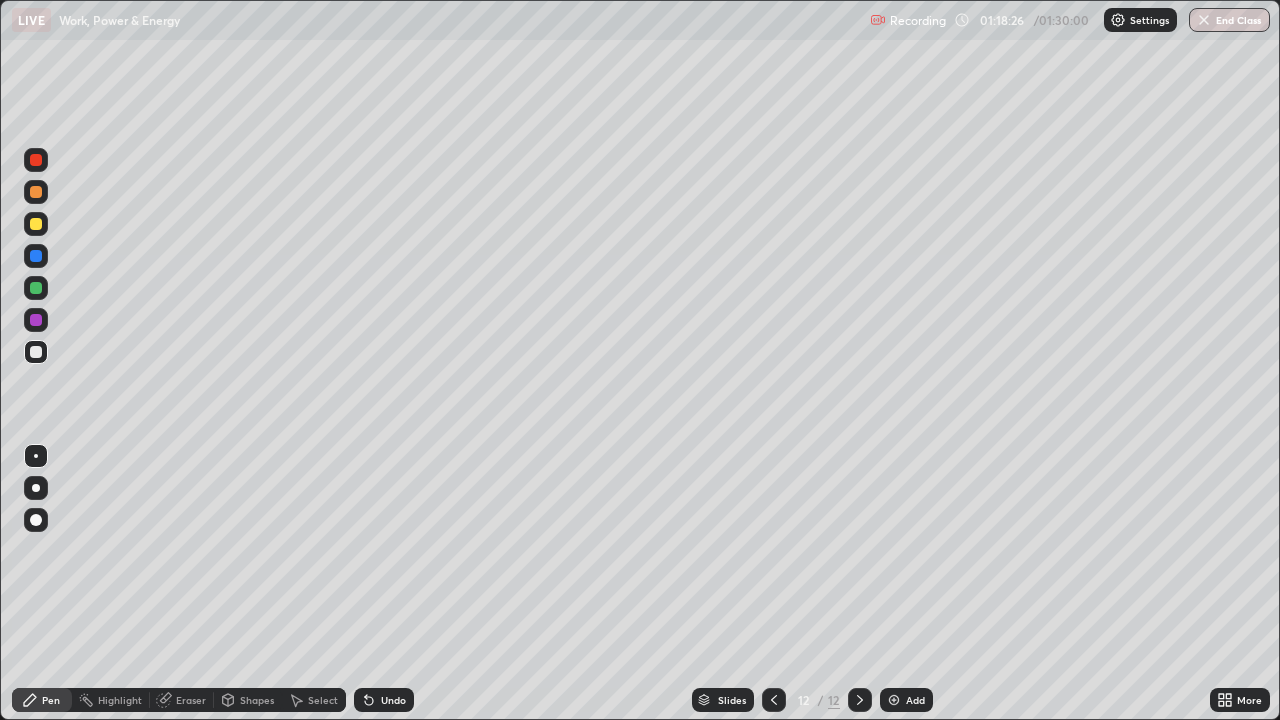 click on "Undo" at bounding box center (393, 700) 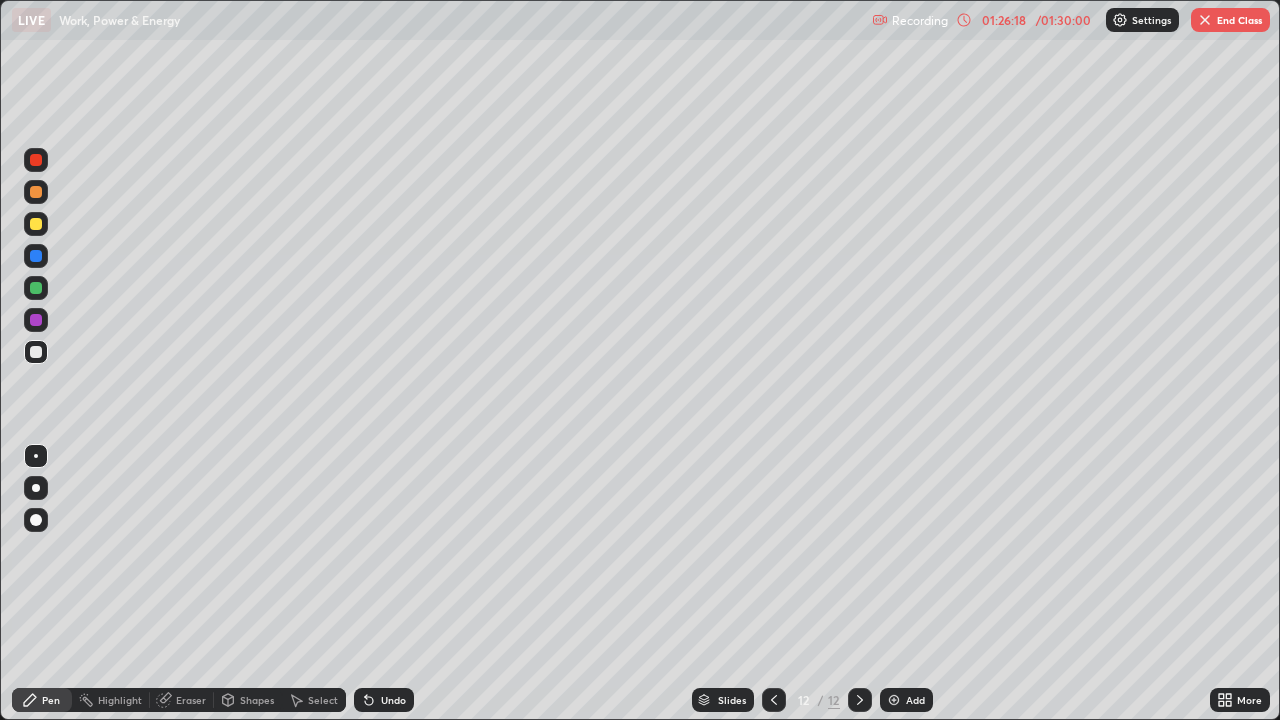 click at bounding box center [1205, 20] 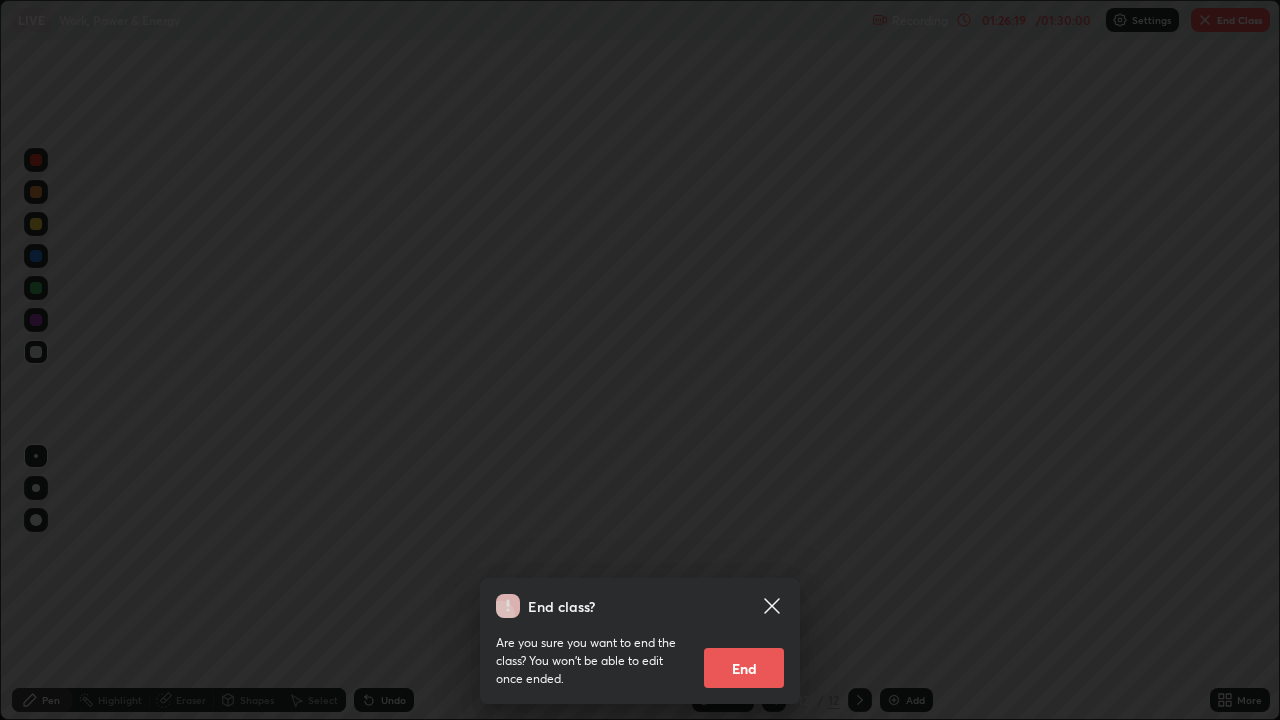 click on "End" at bounding box center [744, 668] 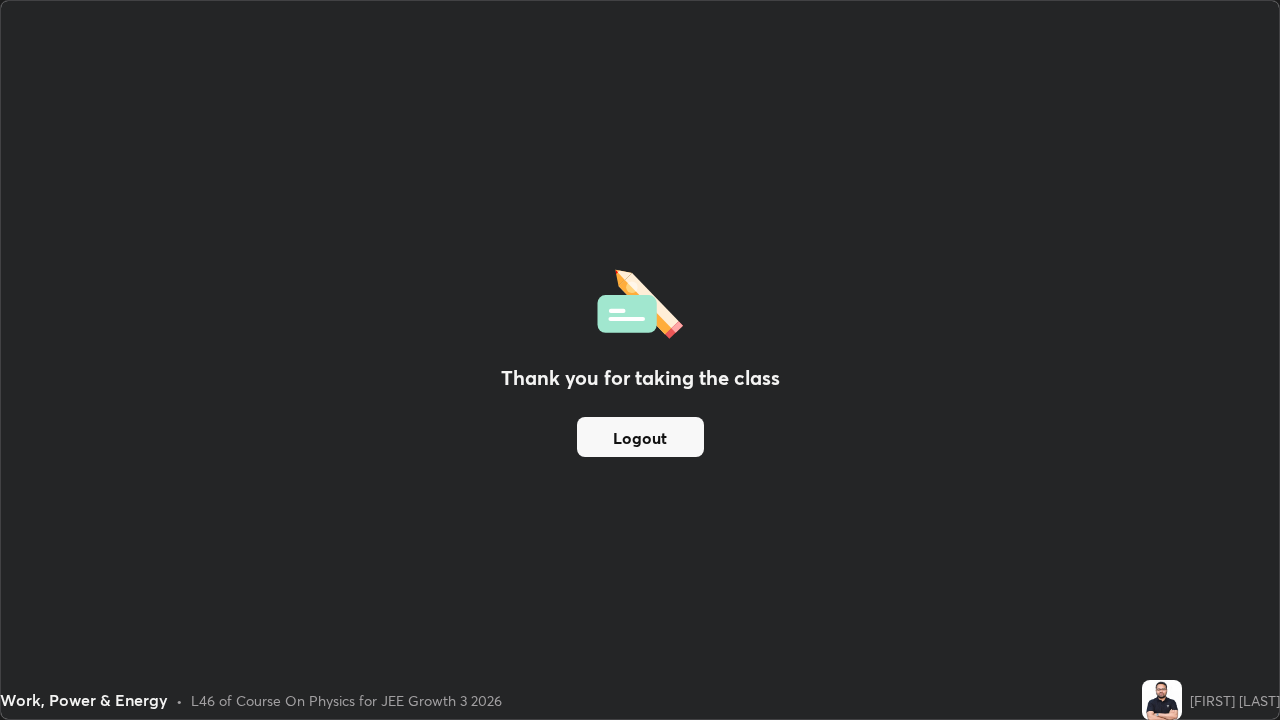click on "Logout" at bounding box center [640, 437] 